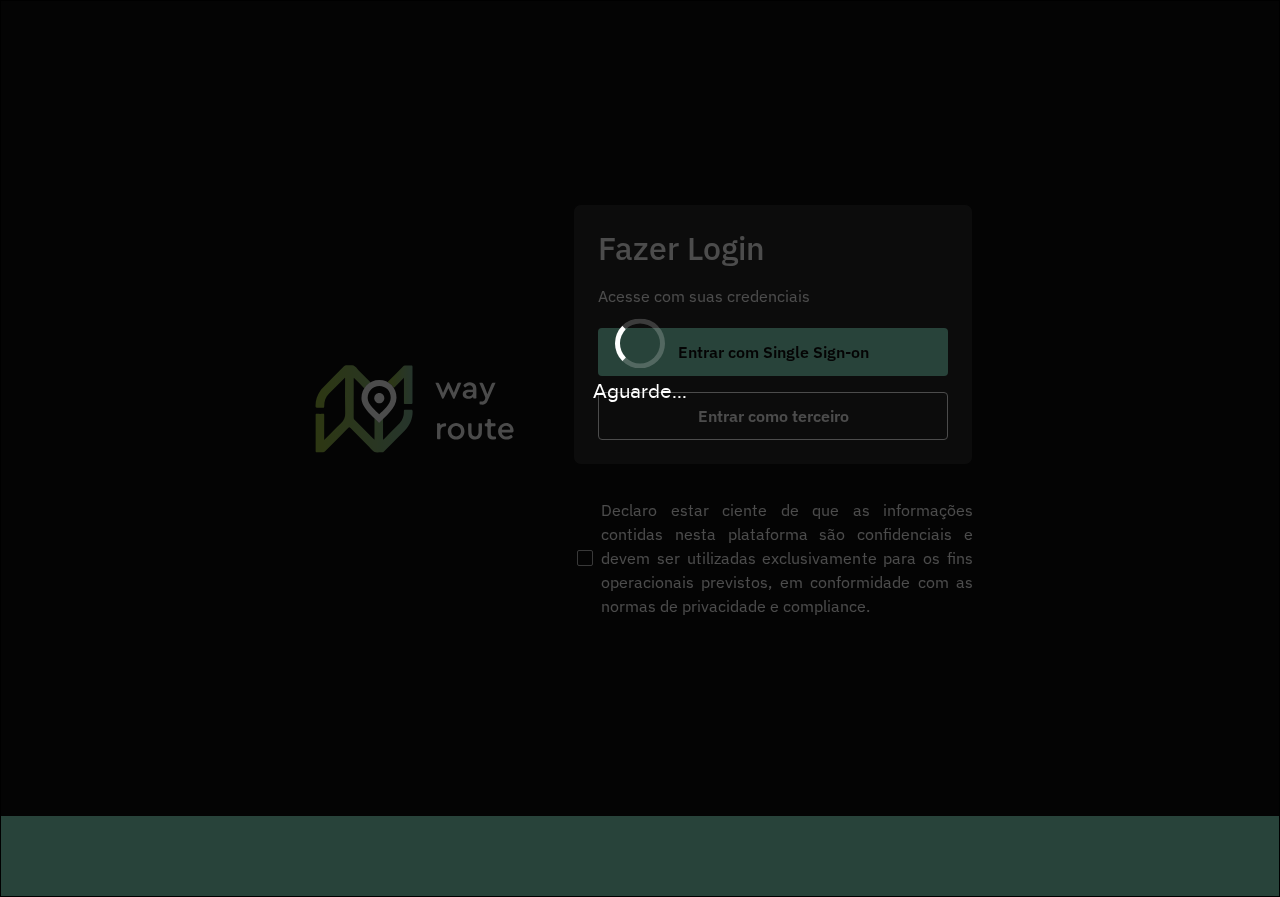 scroll, scrollTop: 0, scrollLeft: 0, axis: both 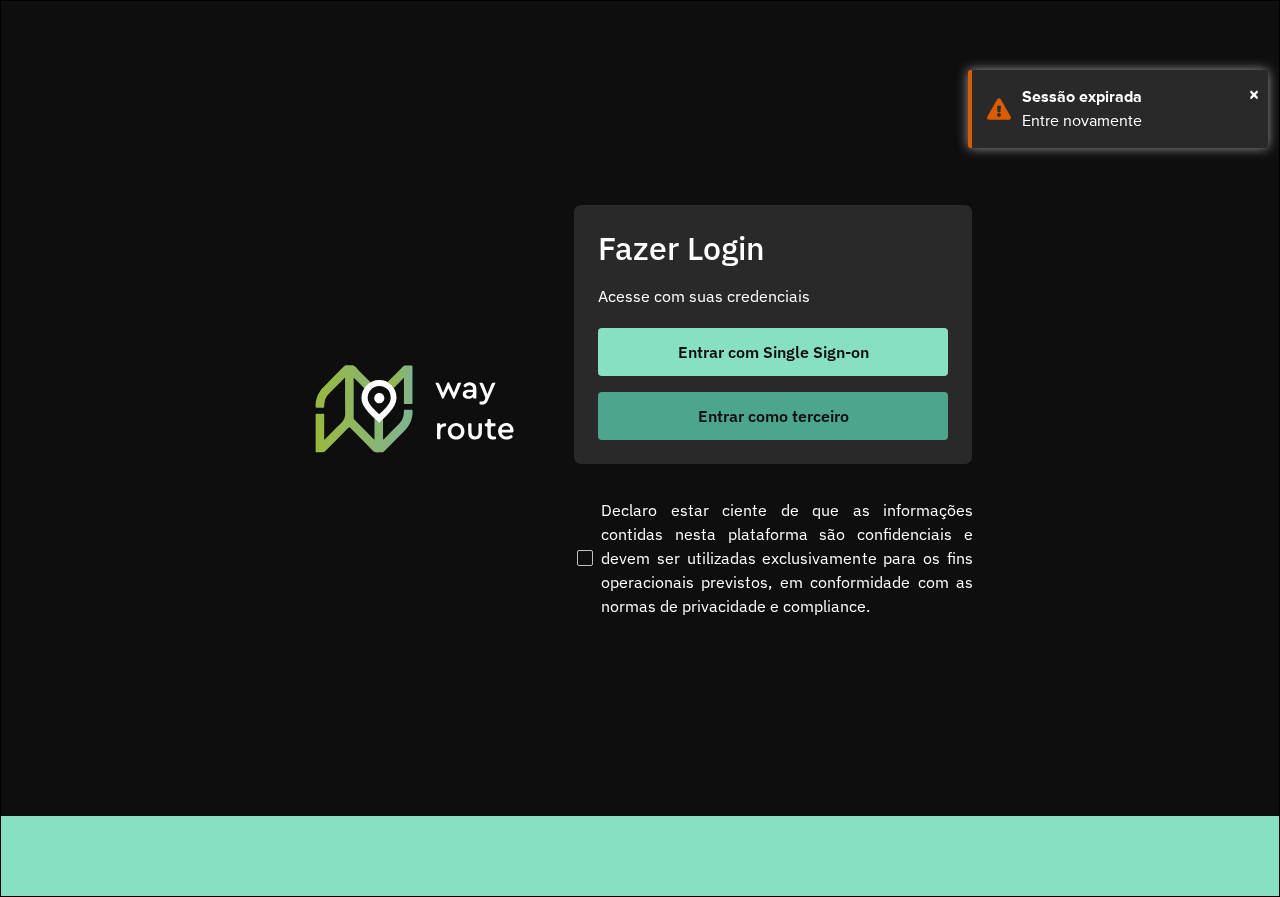 click on "Entrar como terceiro" at bounding box center (773, 416) 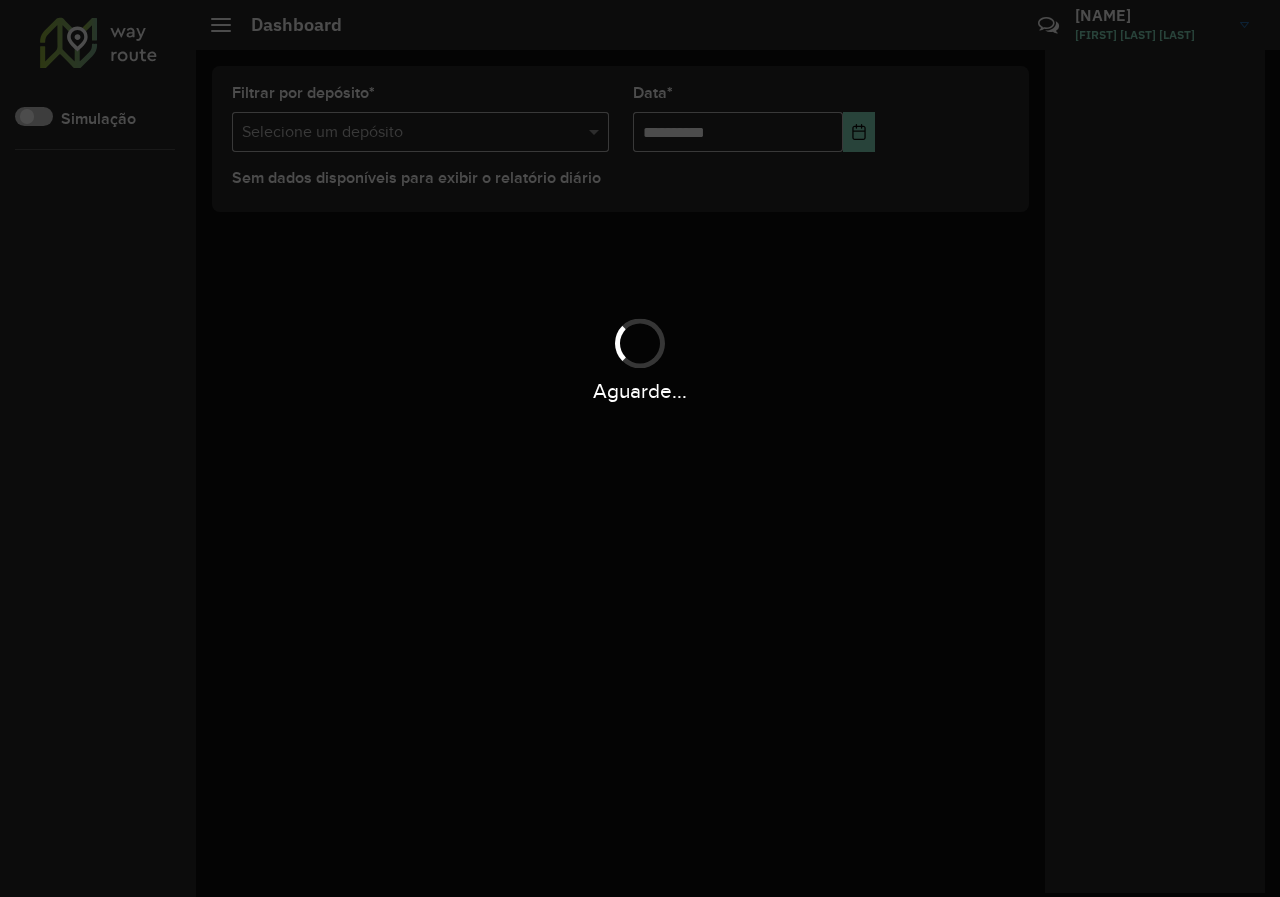 scroll, scrollTop: 0, scrollLeft: 0, axis: both 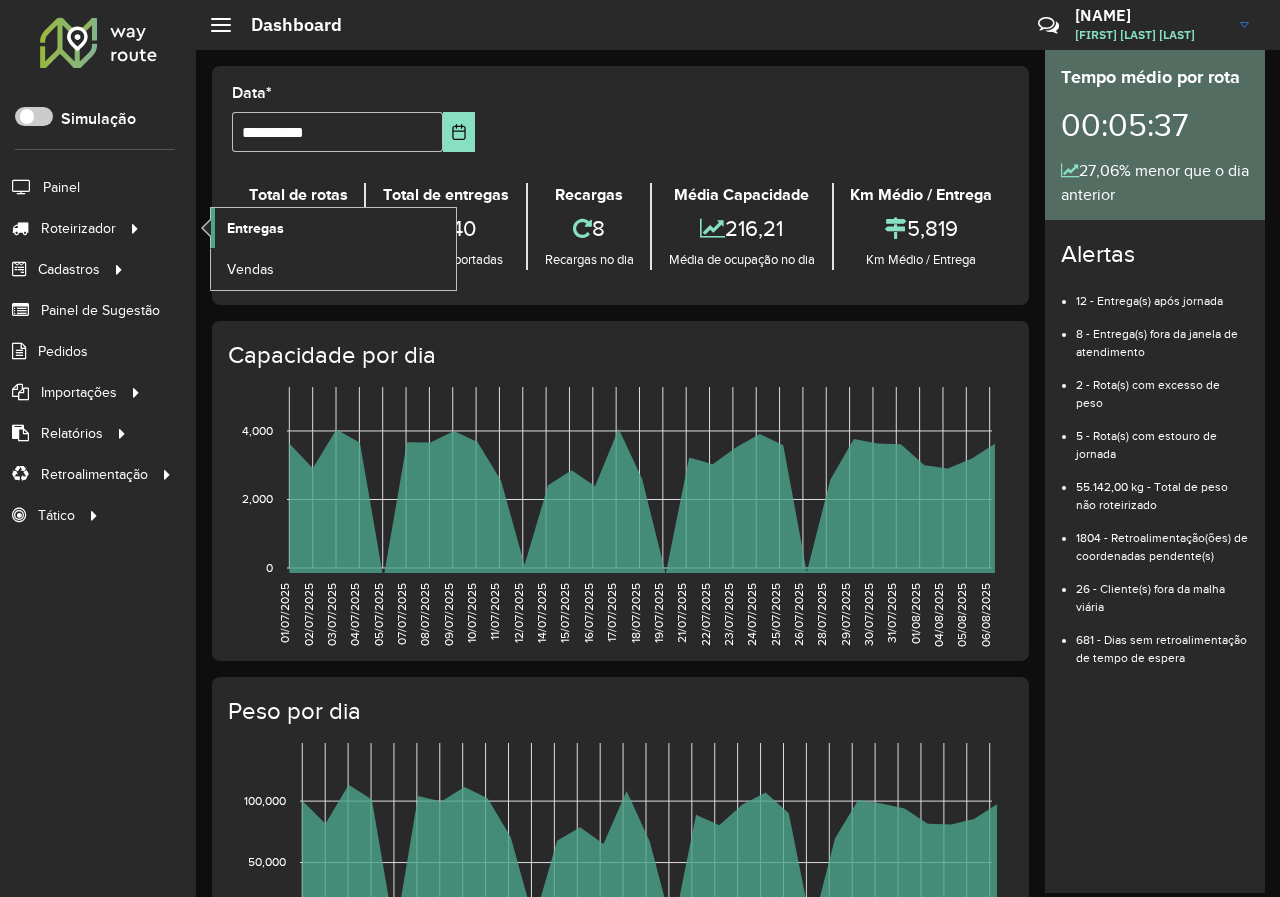 click on "Entregas" 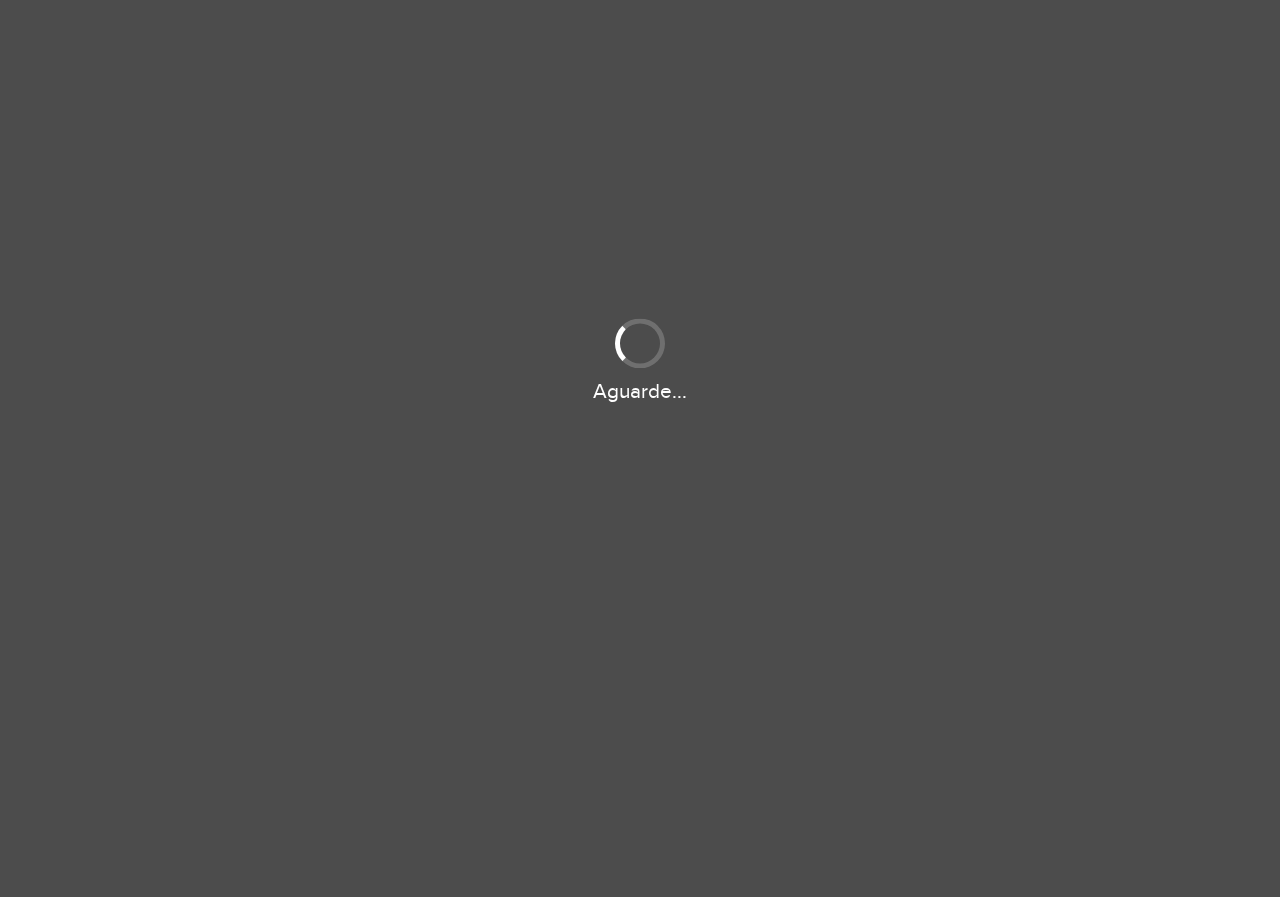 scroll, scrollTop: 0, scrollLeft: 0, axis: both 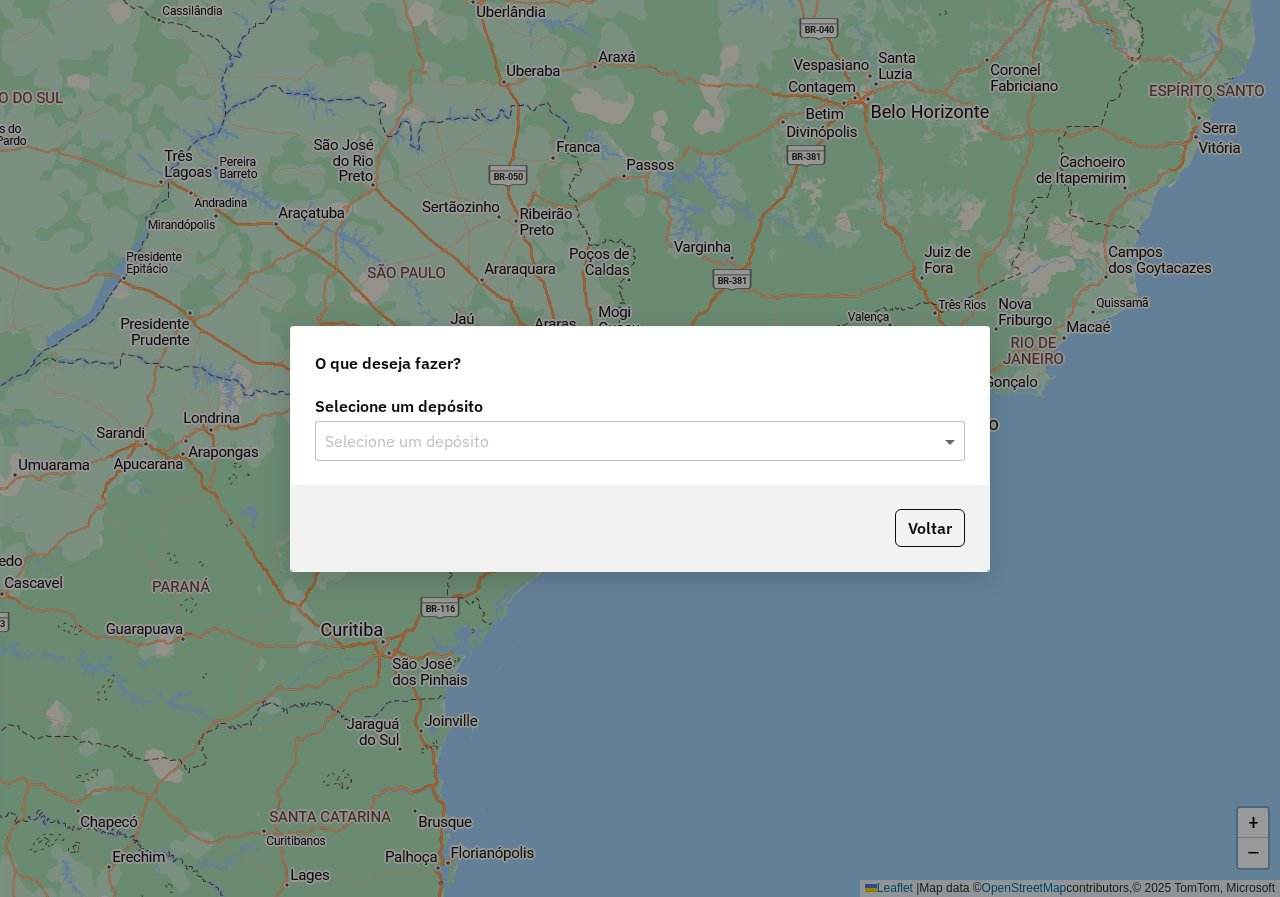 click 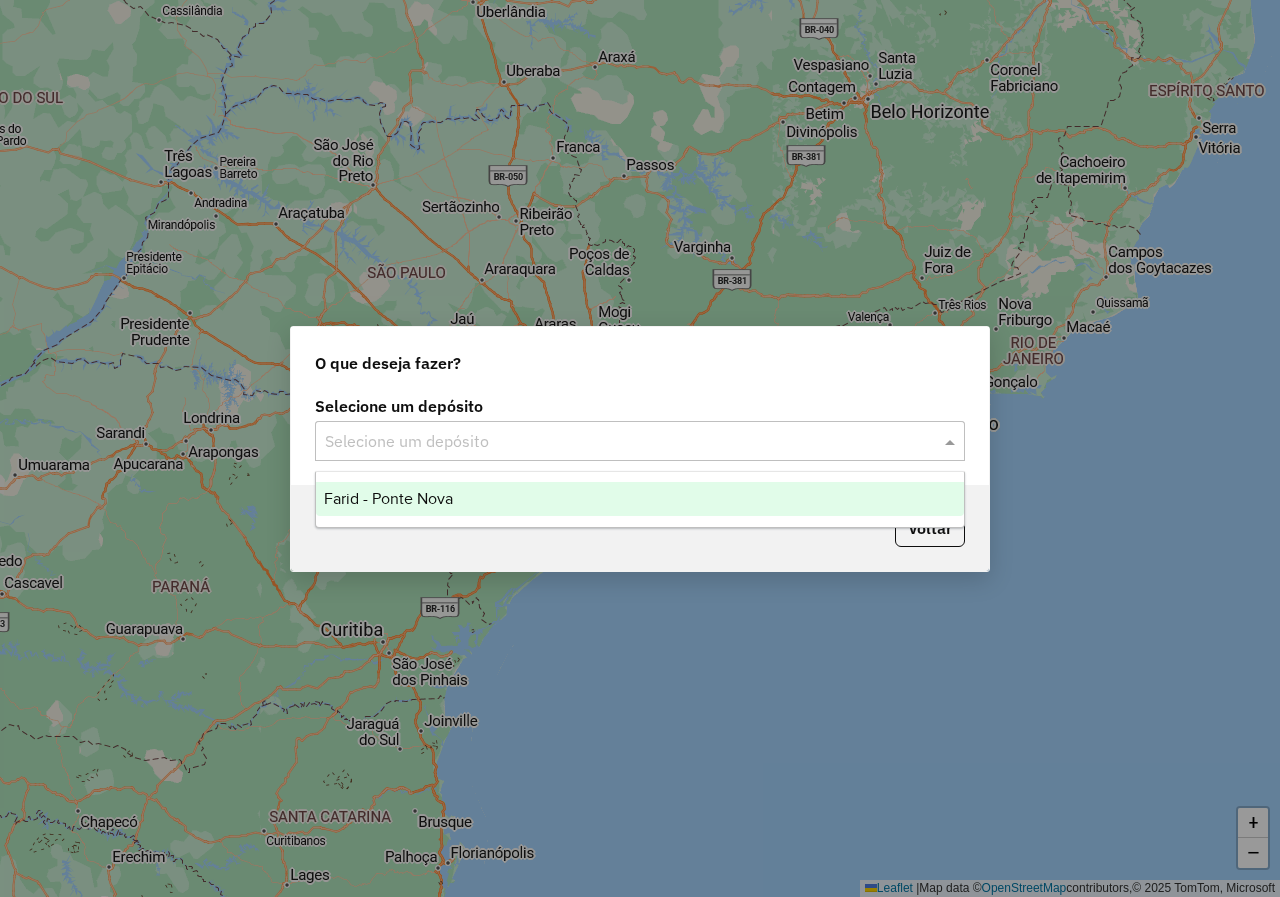 click on "Farid - Ponte Nova" at bounding box center (640, 499) 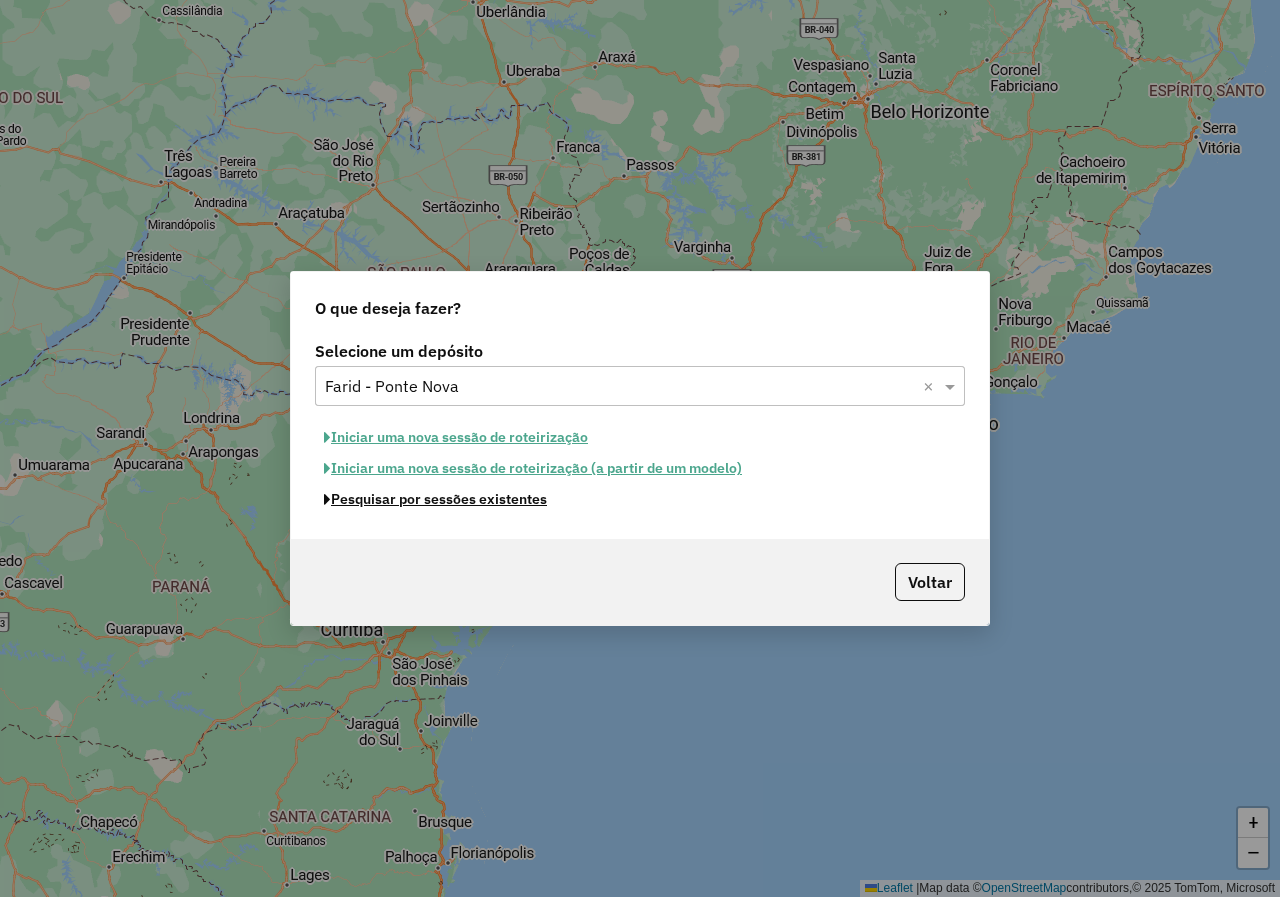 click on "Pesquisar por sessões existentes" 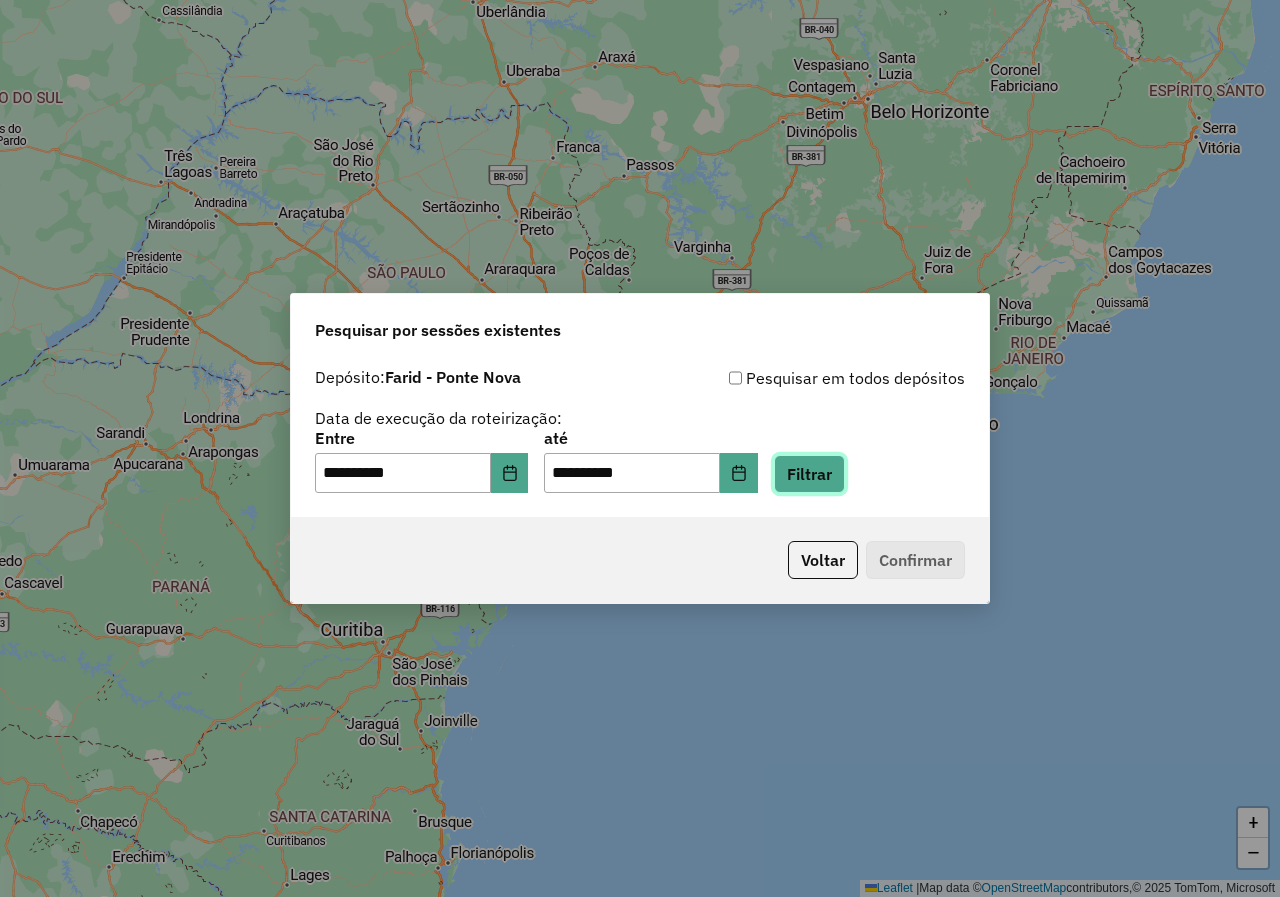 click on "Filtrar" 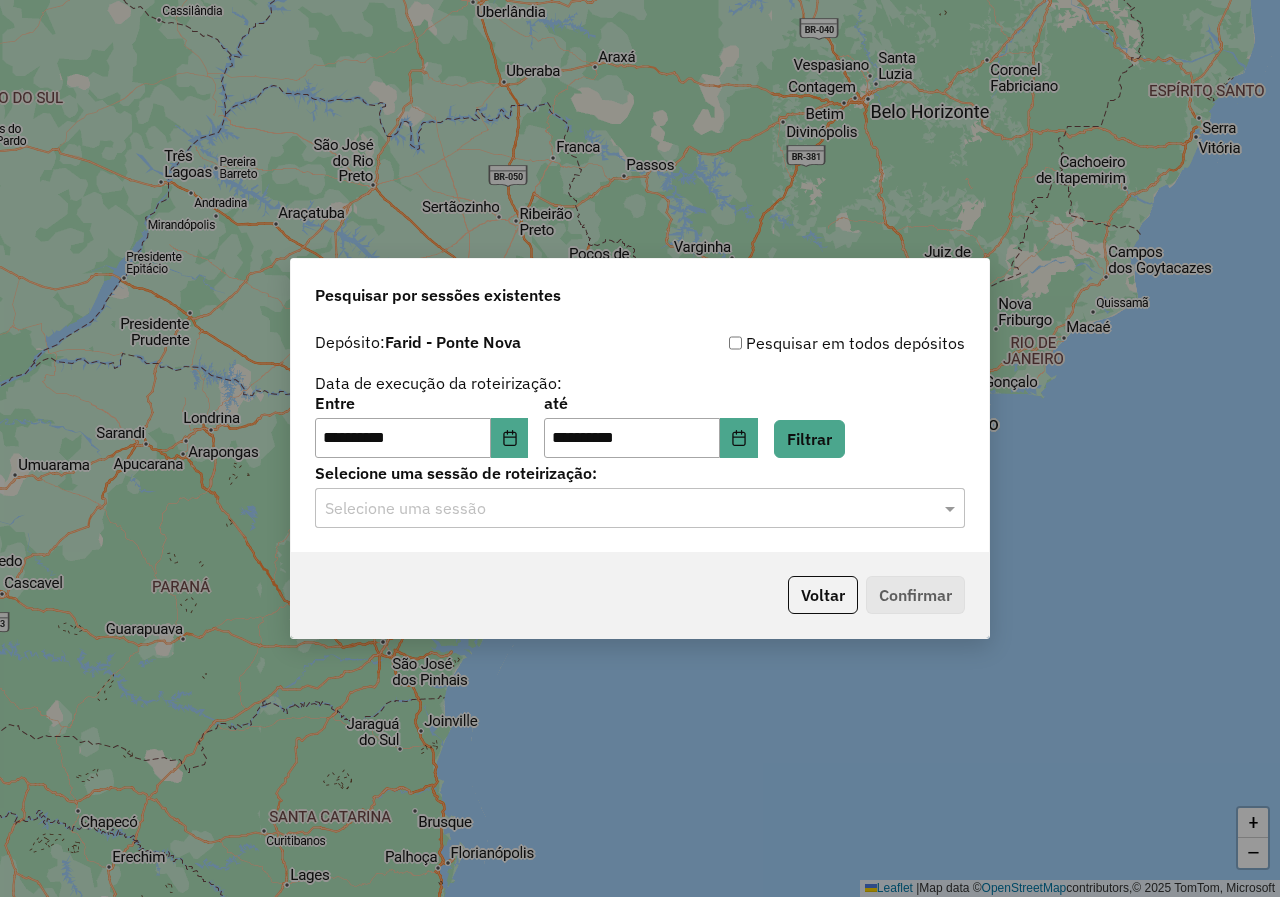 click on "**********" 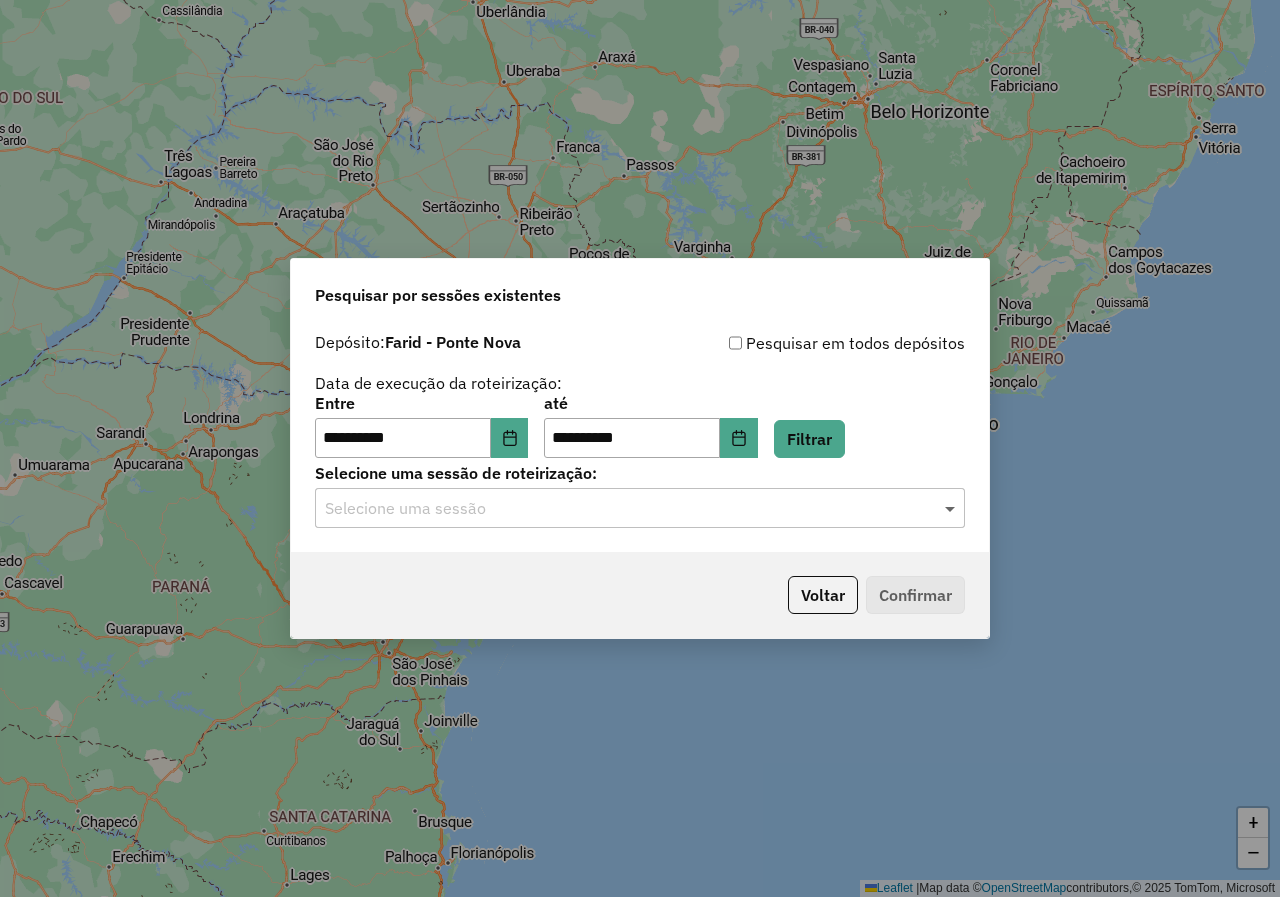 click 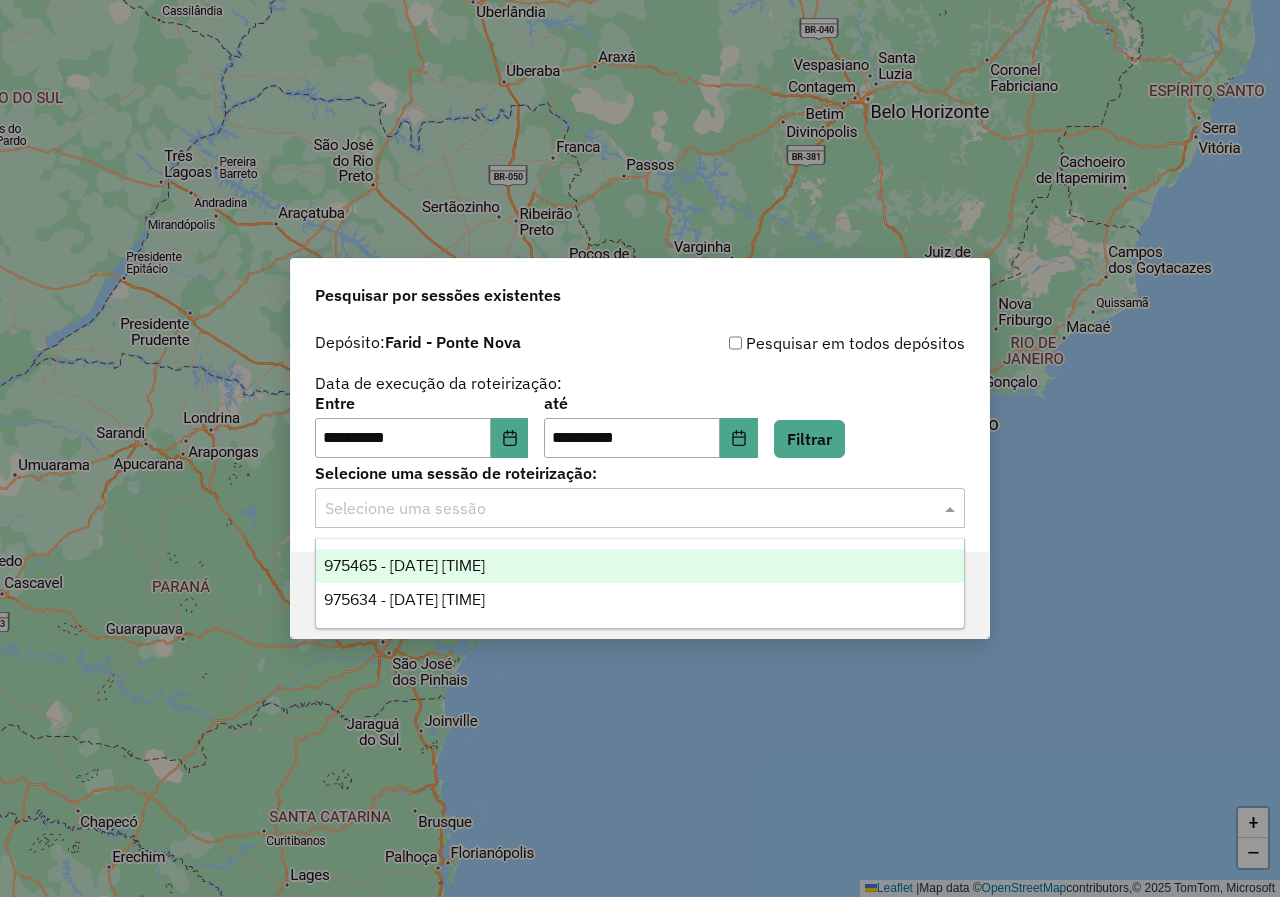 click on "975465 - 06/08/2025 18:05" at bounding box center (640, 566) 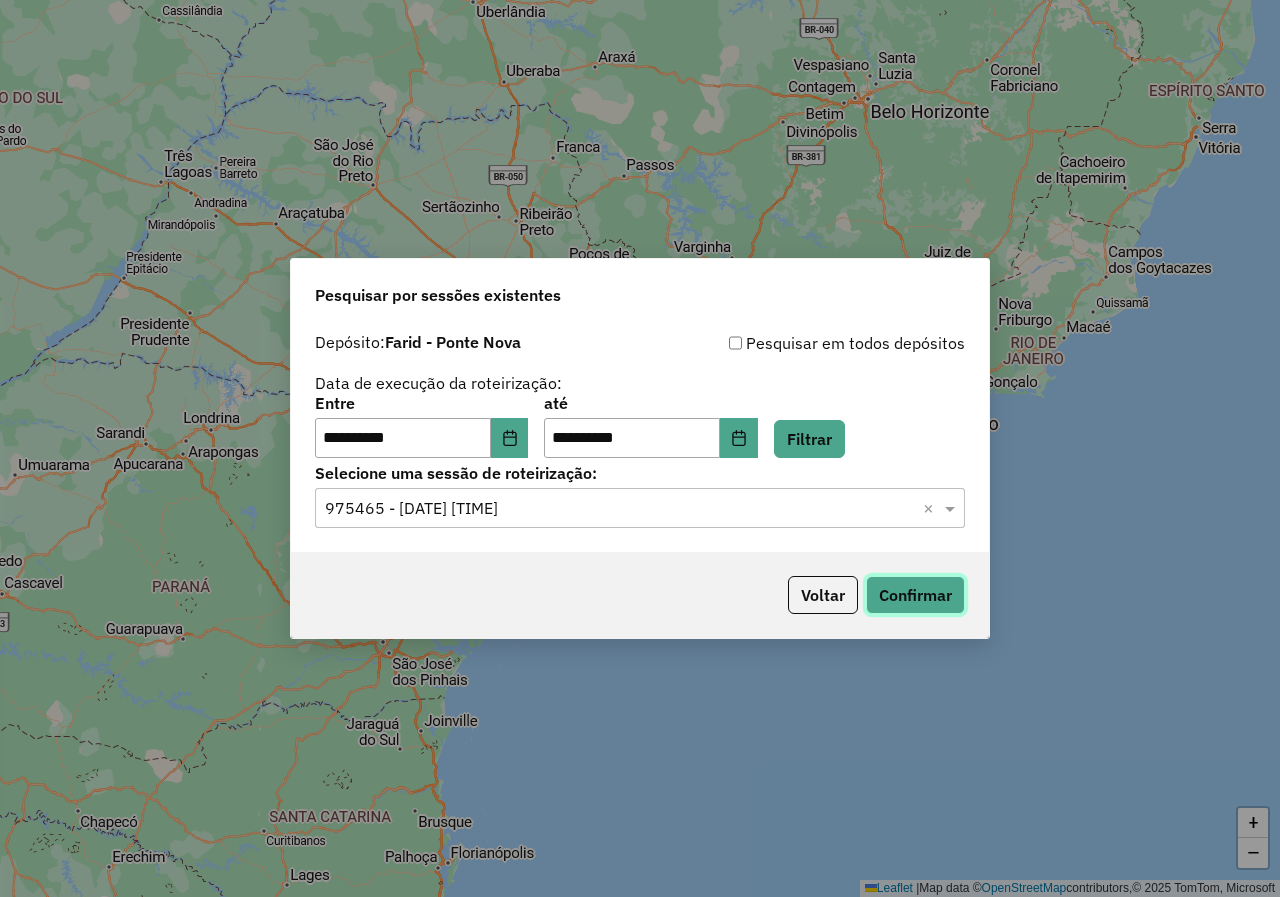 click on "Confirmar" 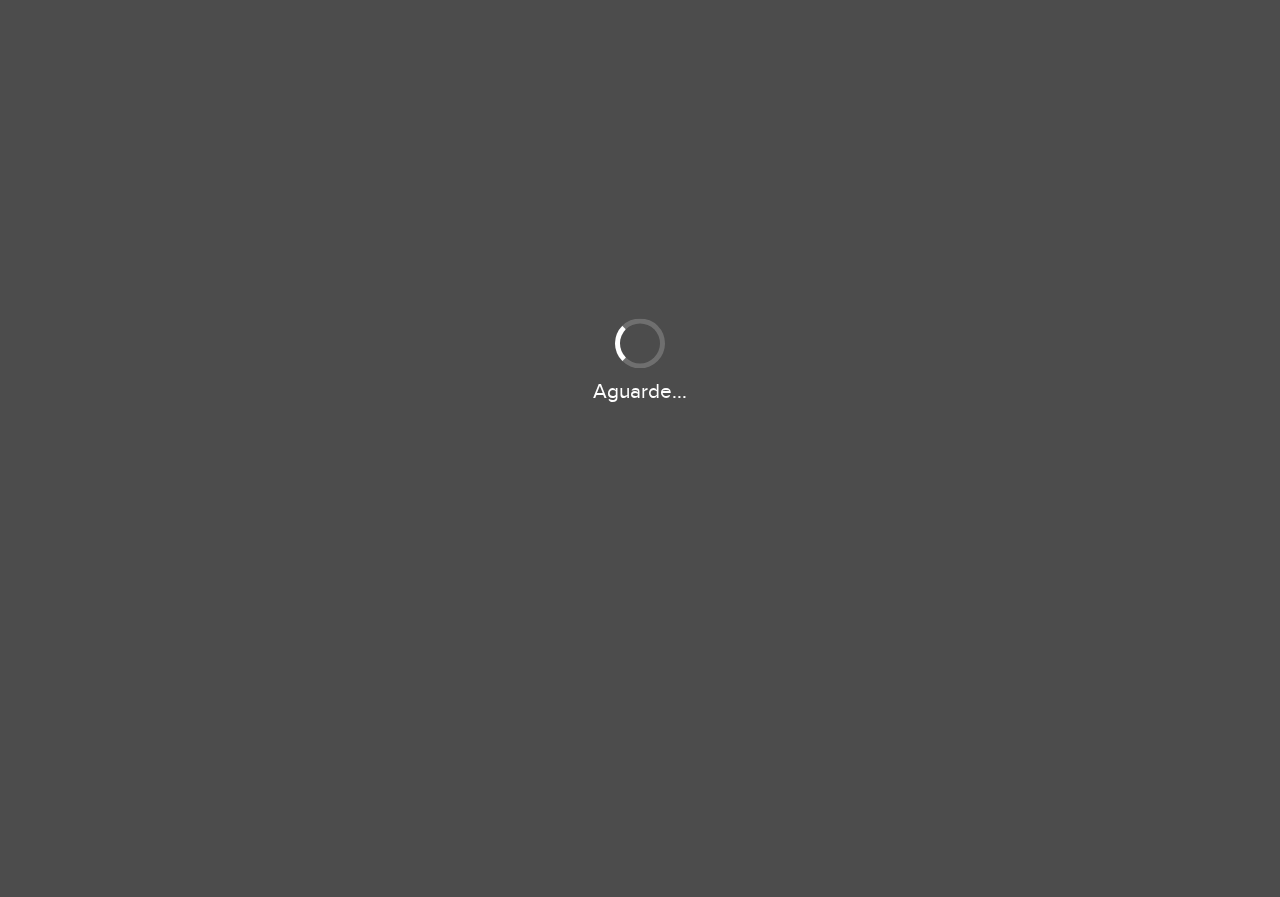 scroll, scrollTop: 0, scrollLeft: 0, axis: both 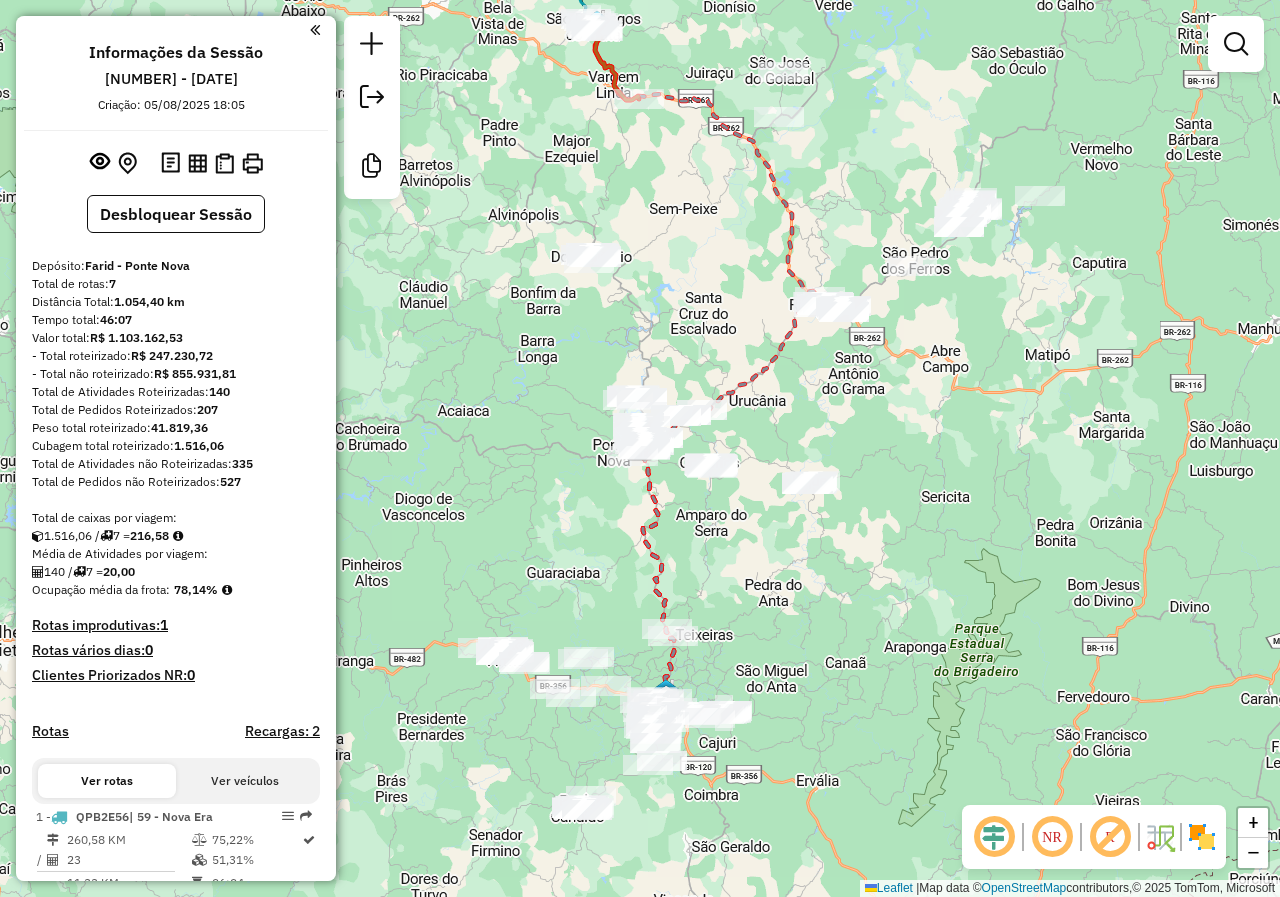 drag, startPoint x: 679, startPoint y: 204, endPoint x: 683, endPoint y: 309, distance: 105.076164 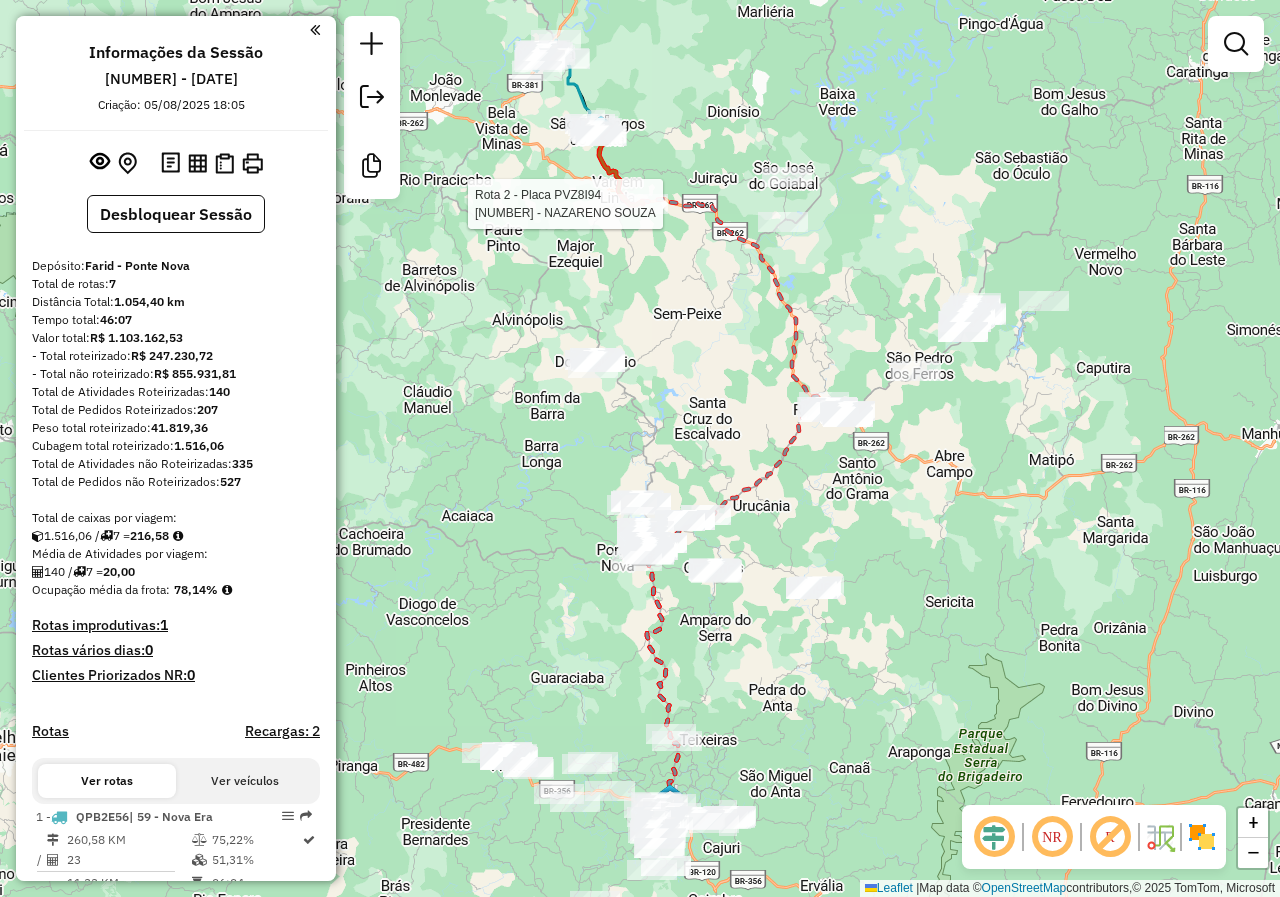 select on "**********" 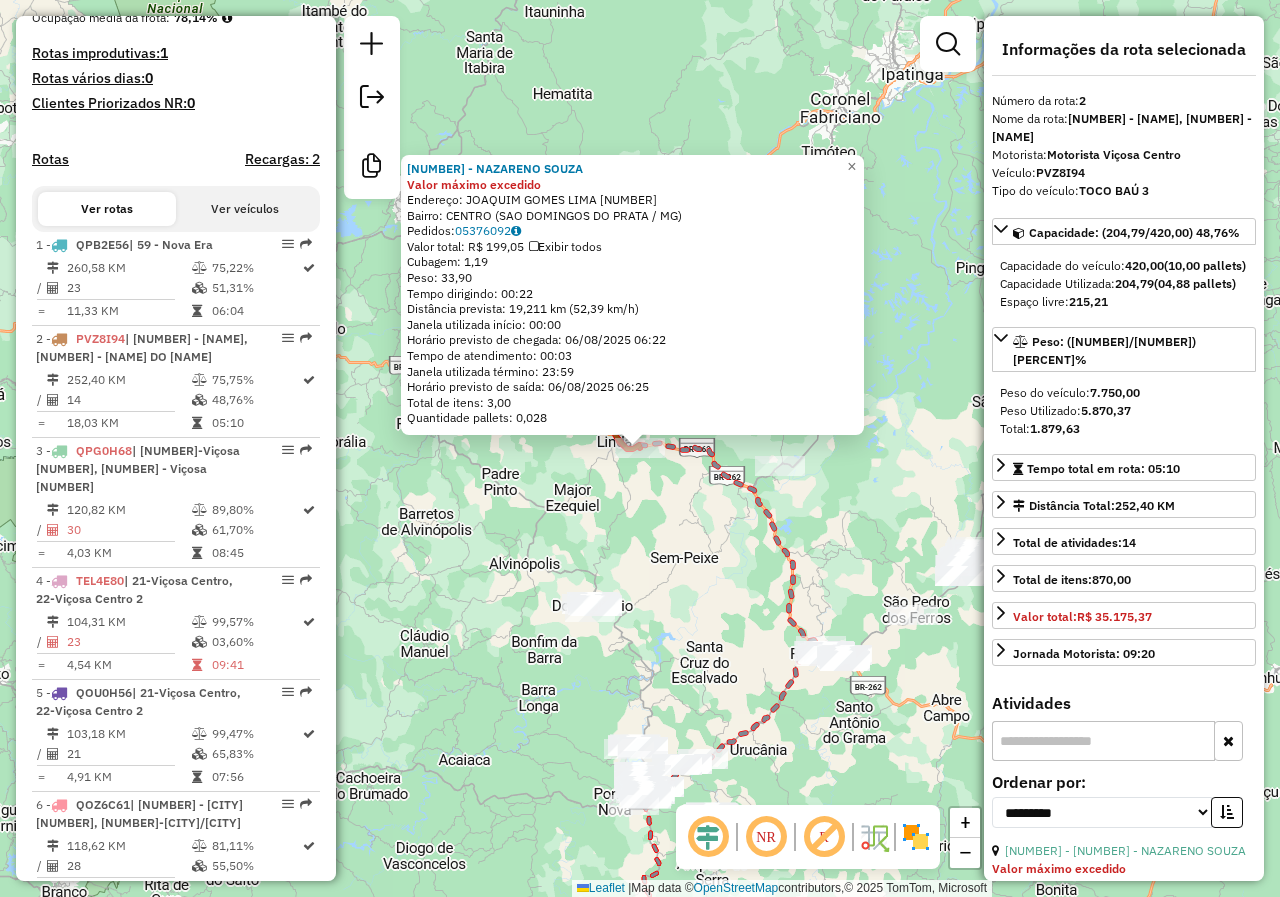 scroll, scrollTop: 882, scrollLeft: 0, axis: vertical 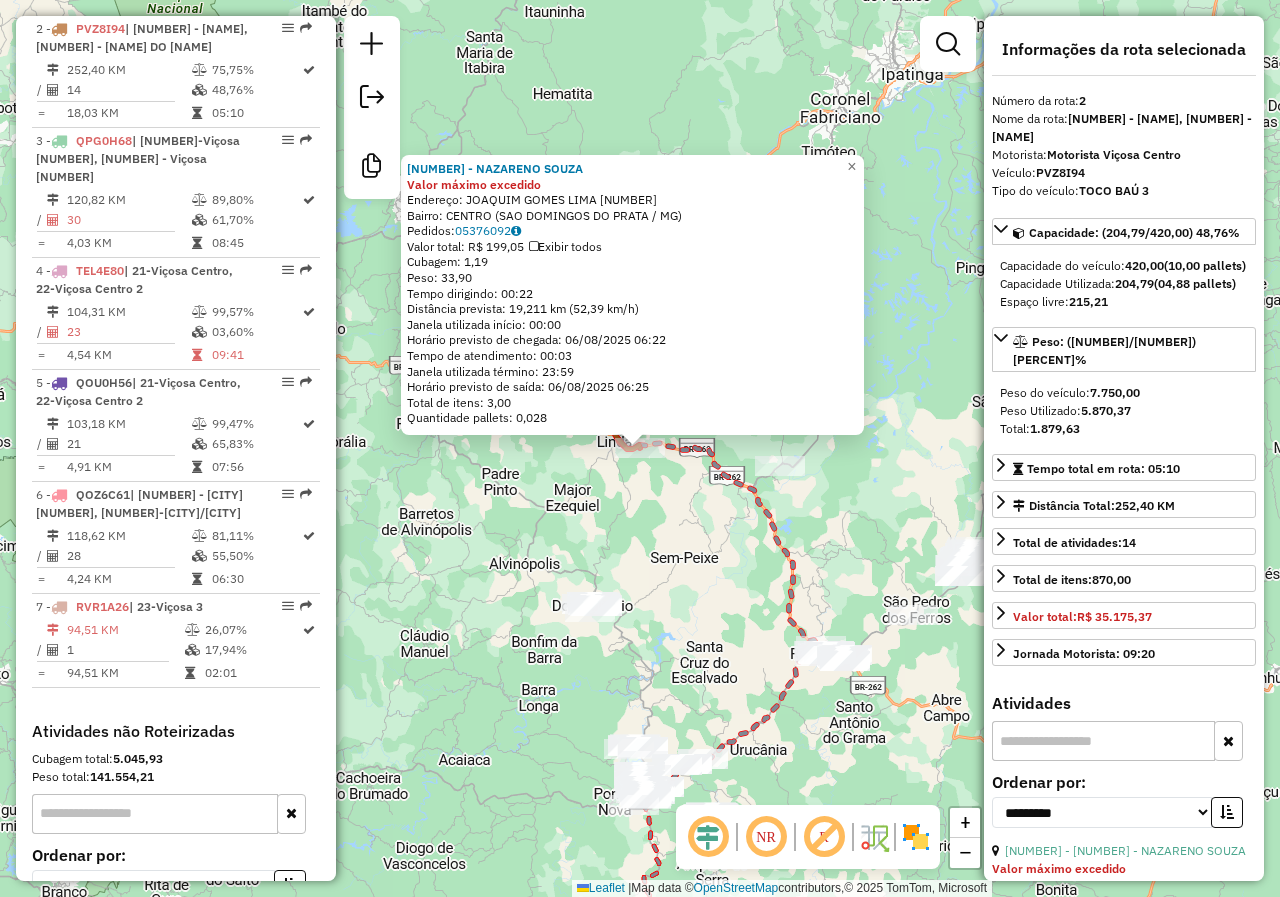 click on "Rota 2 - Placa PVZ8I94  31945 - NAZARENO SOUZA 31945 - NAZARENO SOUZA Valor máximo excedido  Endereço:  JOAQUIM GOMES LIMA 275   Bairro: CENTRO (SAO DOMINGOS DO PRATA / MG)   Pedidos:  05376092   Valor total: R$ 199,05   Exibir todos   Cubagem: 1,19  Peso: 33,90  Tempo dirigindo: 00:22   Distância prevista: 19,211 km (52,39 km/h)   Janela utilizada início: 00:00   Horário previsto de chegada: 06/08/2025 06:22   Tempo de atendimento: 00:03   Janela utilizada término: 23:59   Horário previsto de saída: 06/08/2025 06:25   Total de itens: 3,00   Quantidade pallets: 0,028  × Janela de atendimento Grade de atendimento Capacidade Transportadoras Veículos Cliente Pedidos  Rotas Selecione os dias de semana para filtrar as janelas de atendimento  Seg   Ter   Qua   Qui   Sex   Sáb   Dom  Informe o período da janela de atendimento: De: Até:  Filtrar exatamente a janela do cliente  Considerar janela de atendimento padrão  Selecione os dias de semana para filtrar as grades de atendimento  Seg   Ter   Qua  De:" 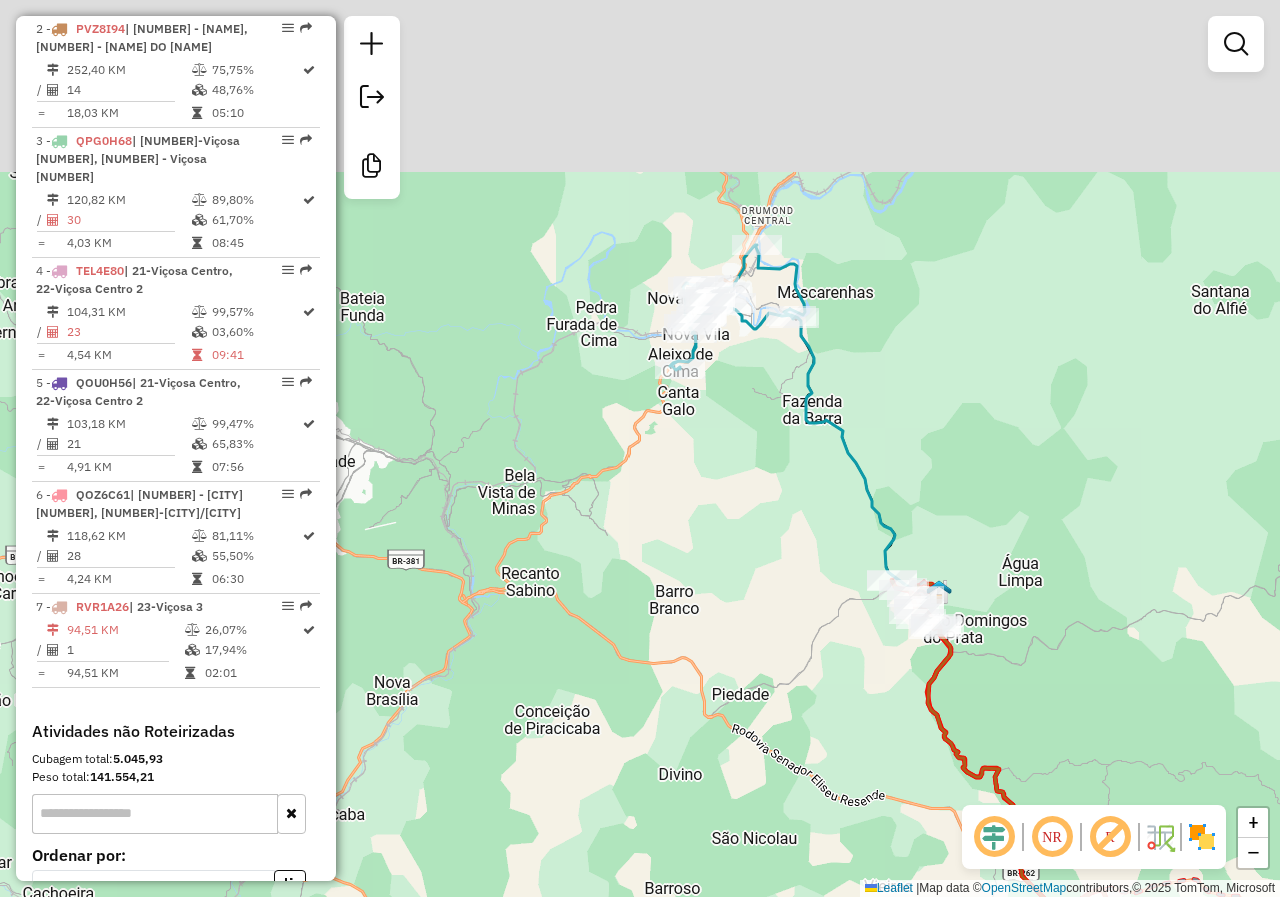 drag, startPoint x: 646, startPoint y: 386, endPoint x: 650, endPoint y: 526, distance: 140.05713 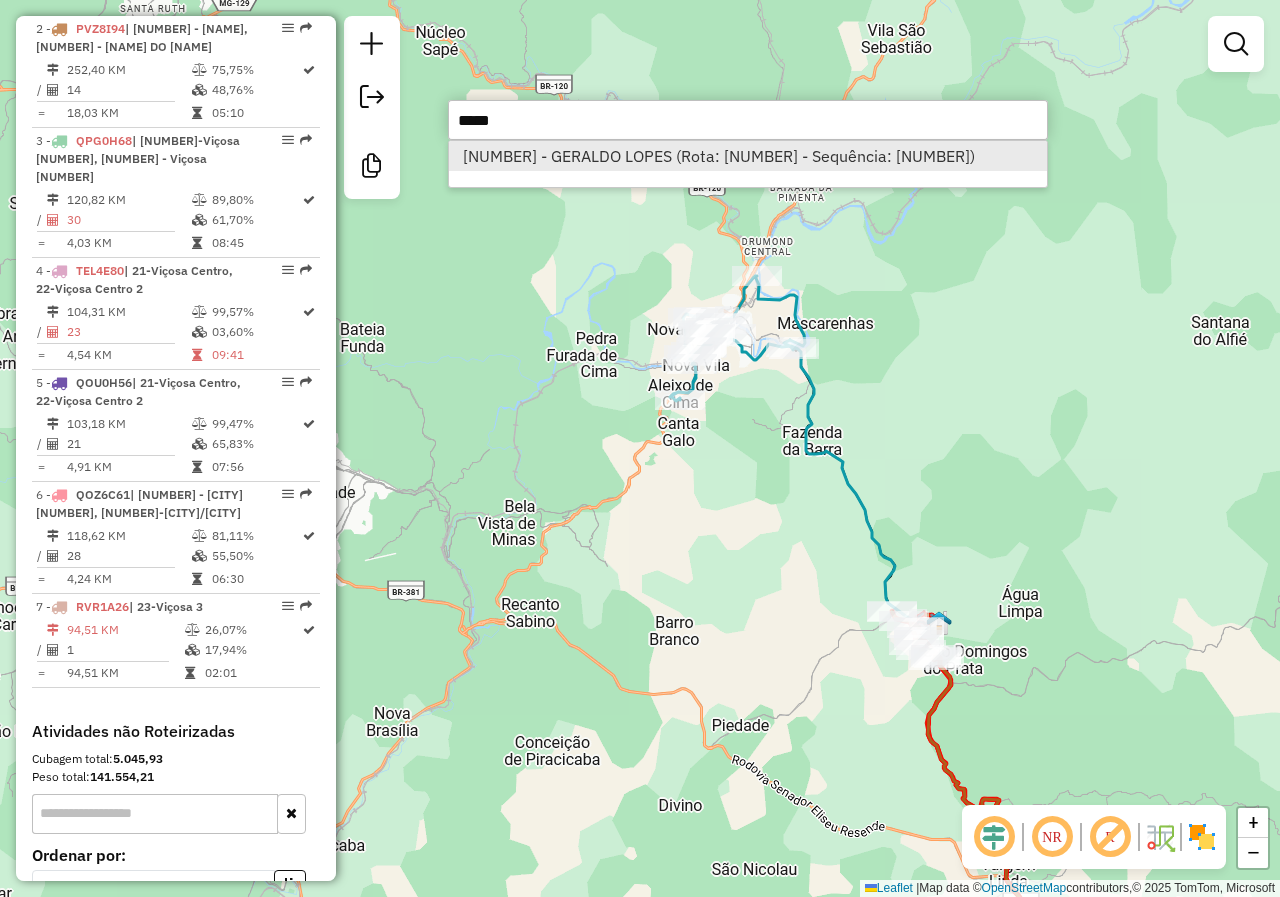 type on "*****" 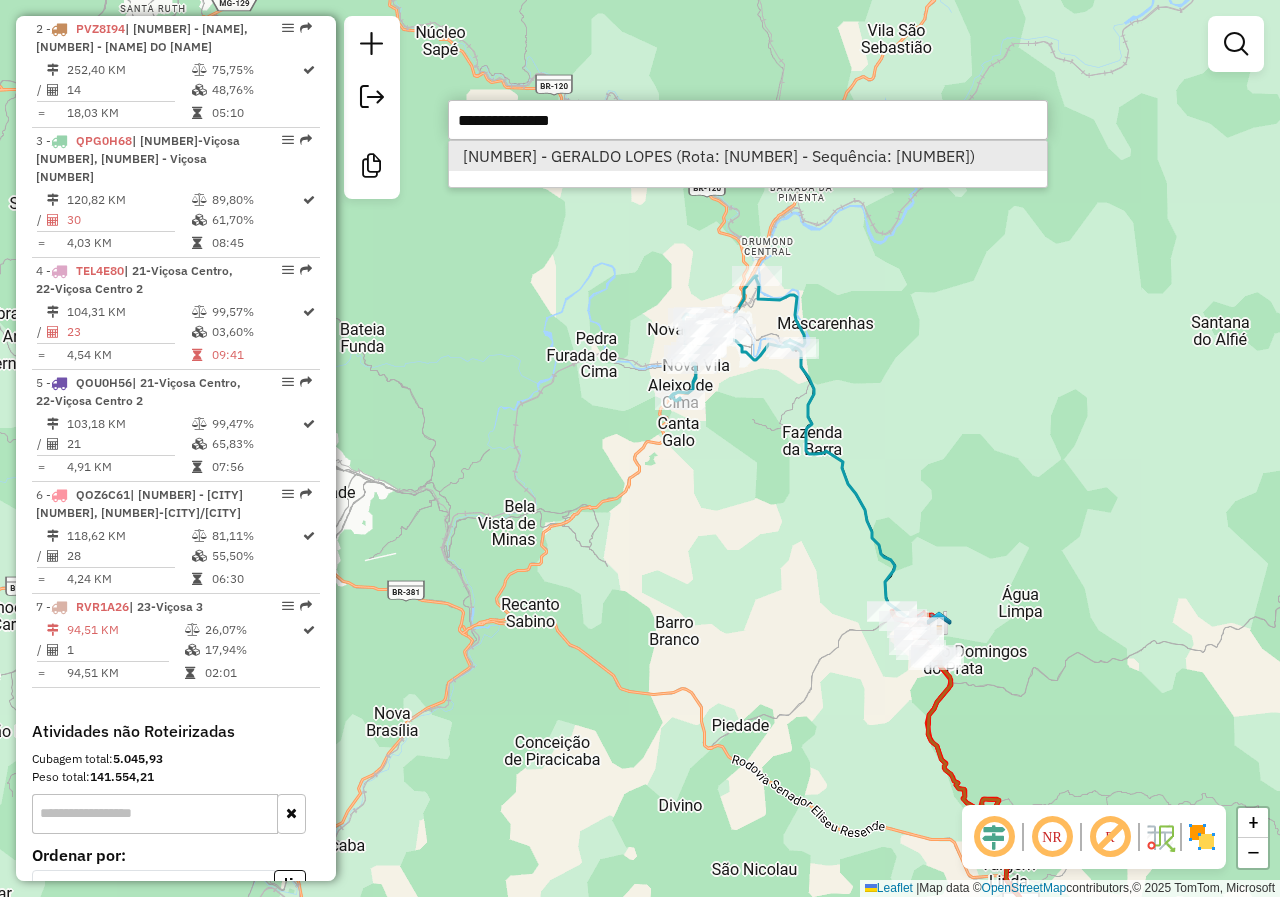 select on "**********" 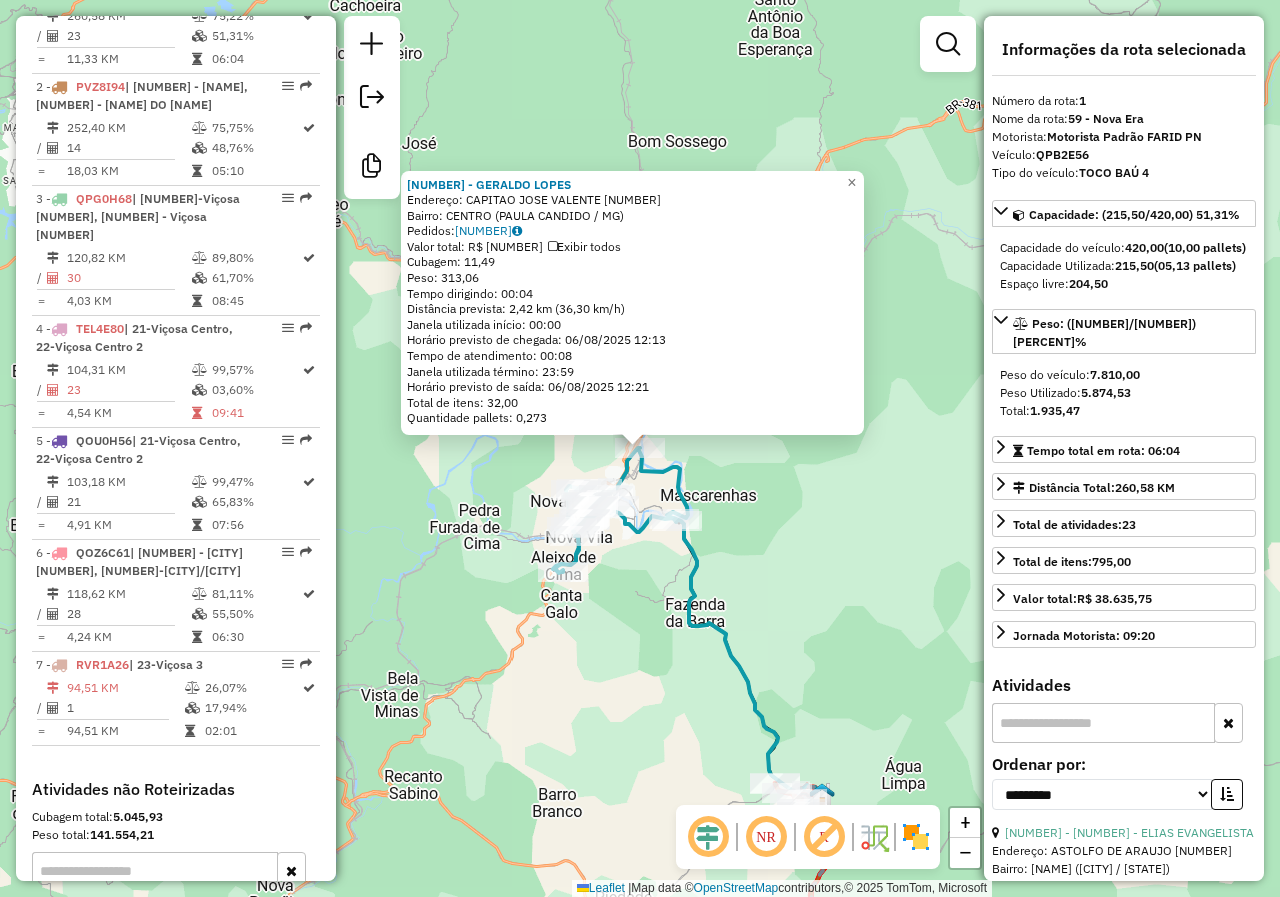 scroll, scrollTop: 788, scrollLeft: 0, axis: vertical 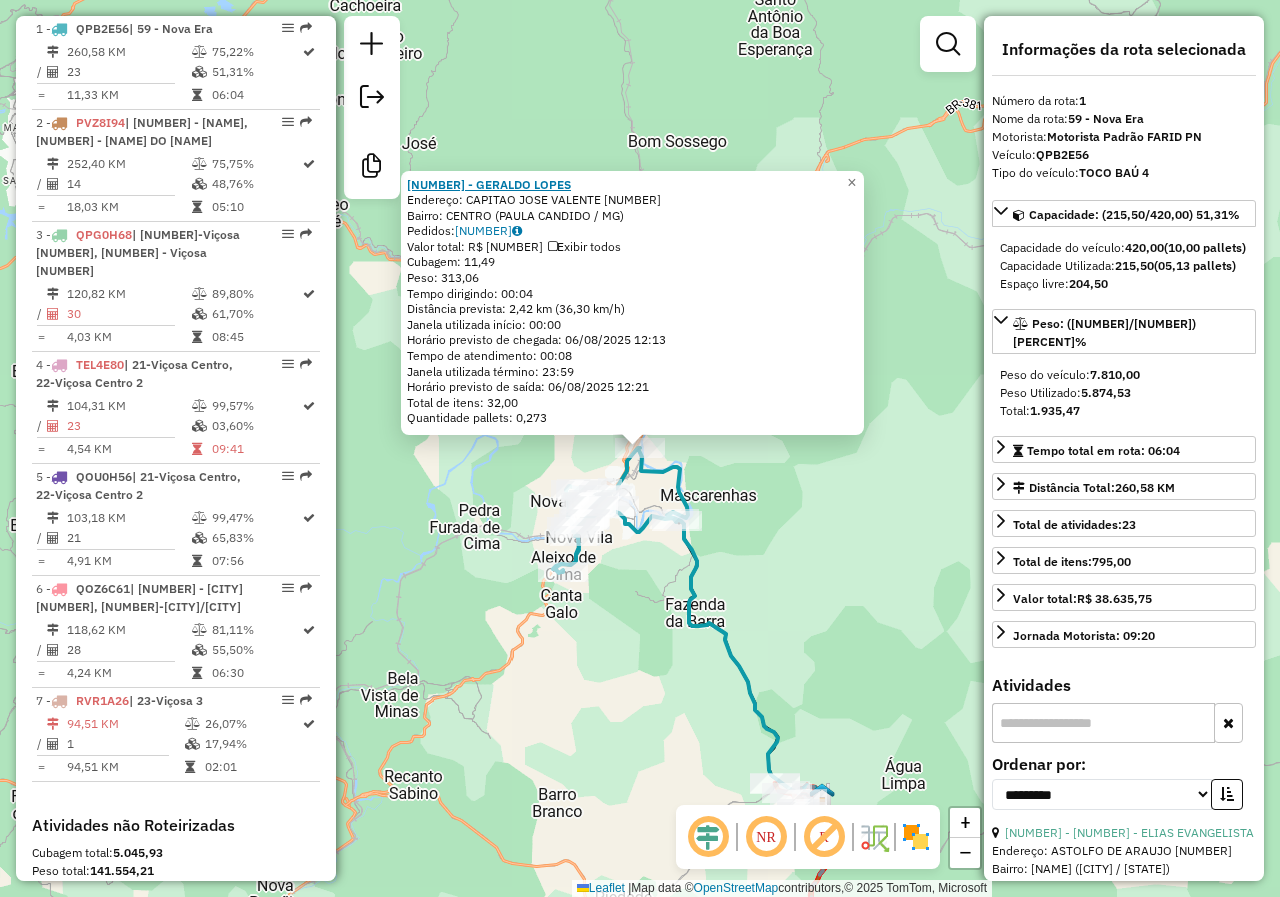click on "35284 - GERALDO LOPES" 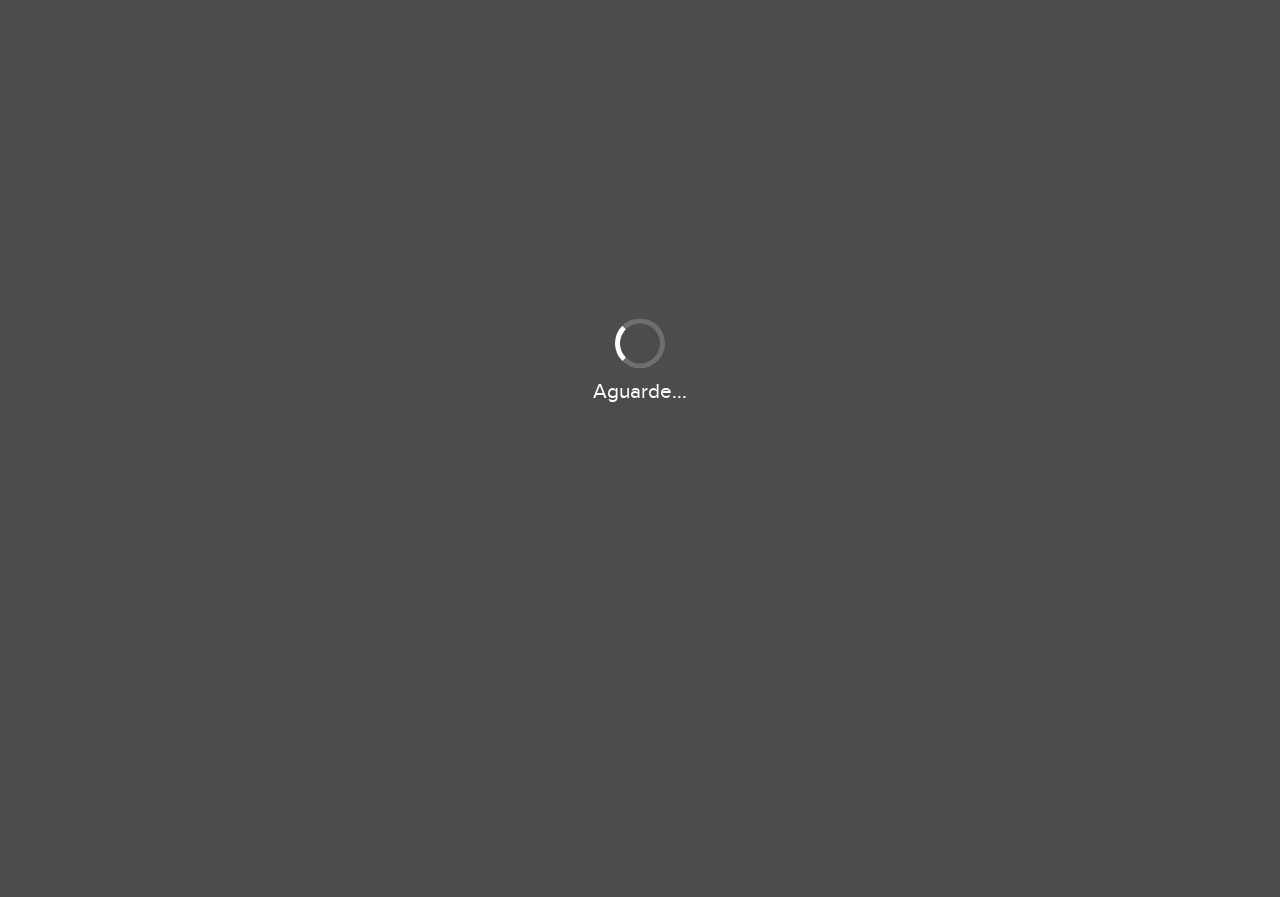 scroll, scrollTop: 0, scrollLeft: 0, axis: both 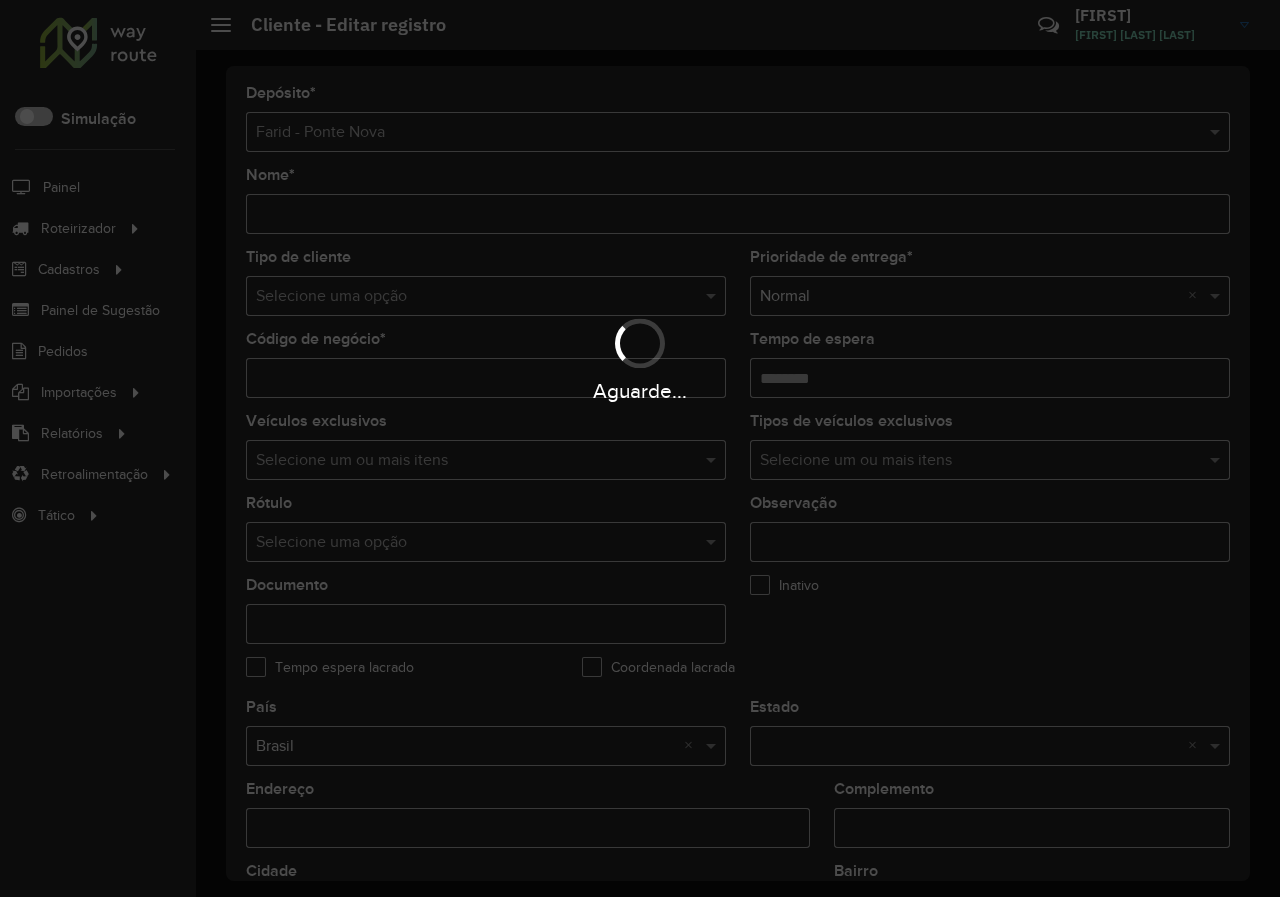 type on "**********" 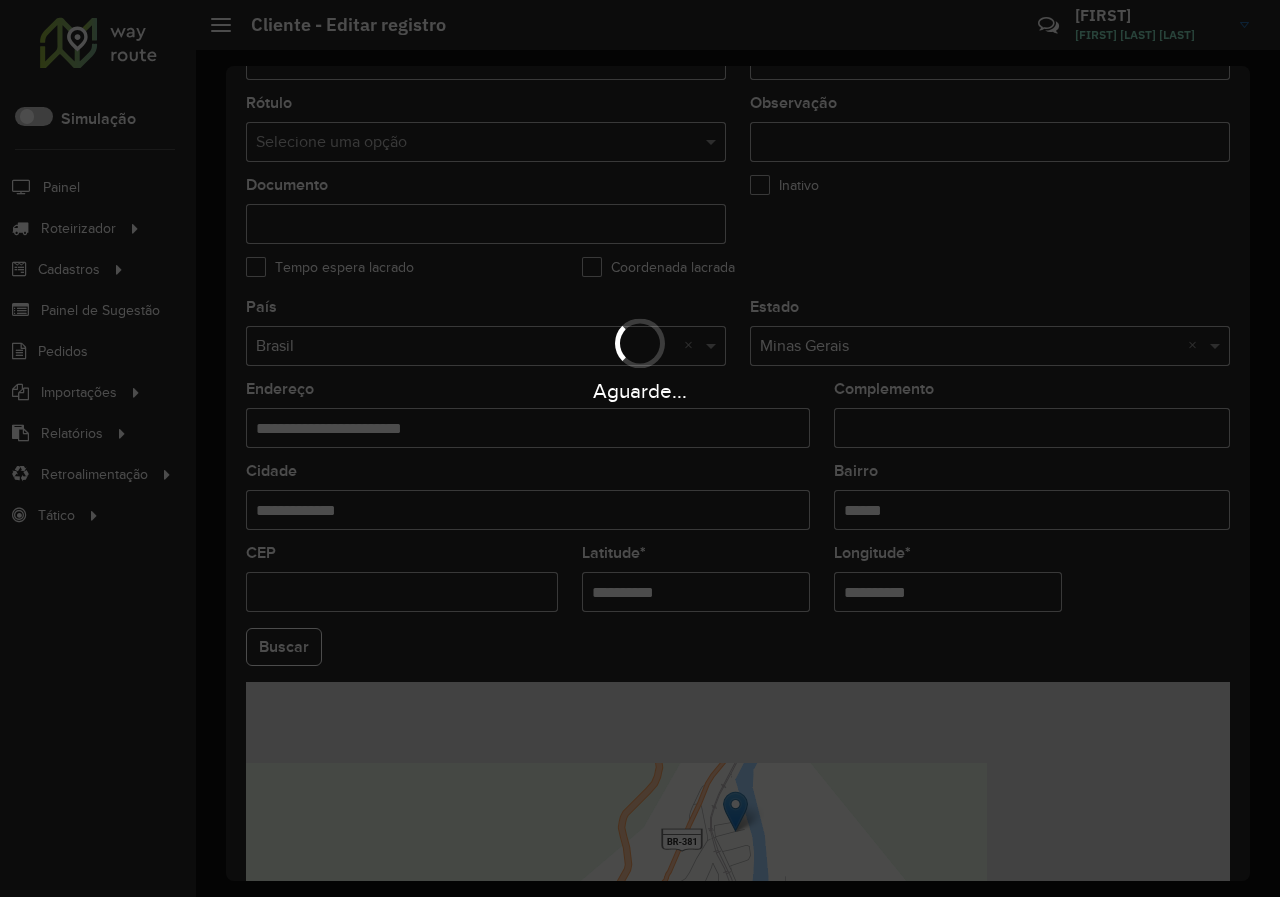scroll, scrollTop: 591, scrollLeft: 0, axis: vertical 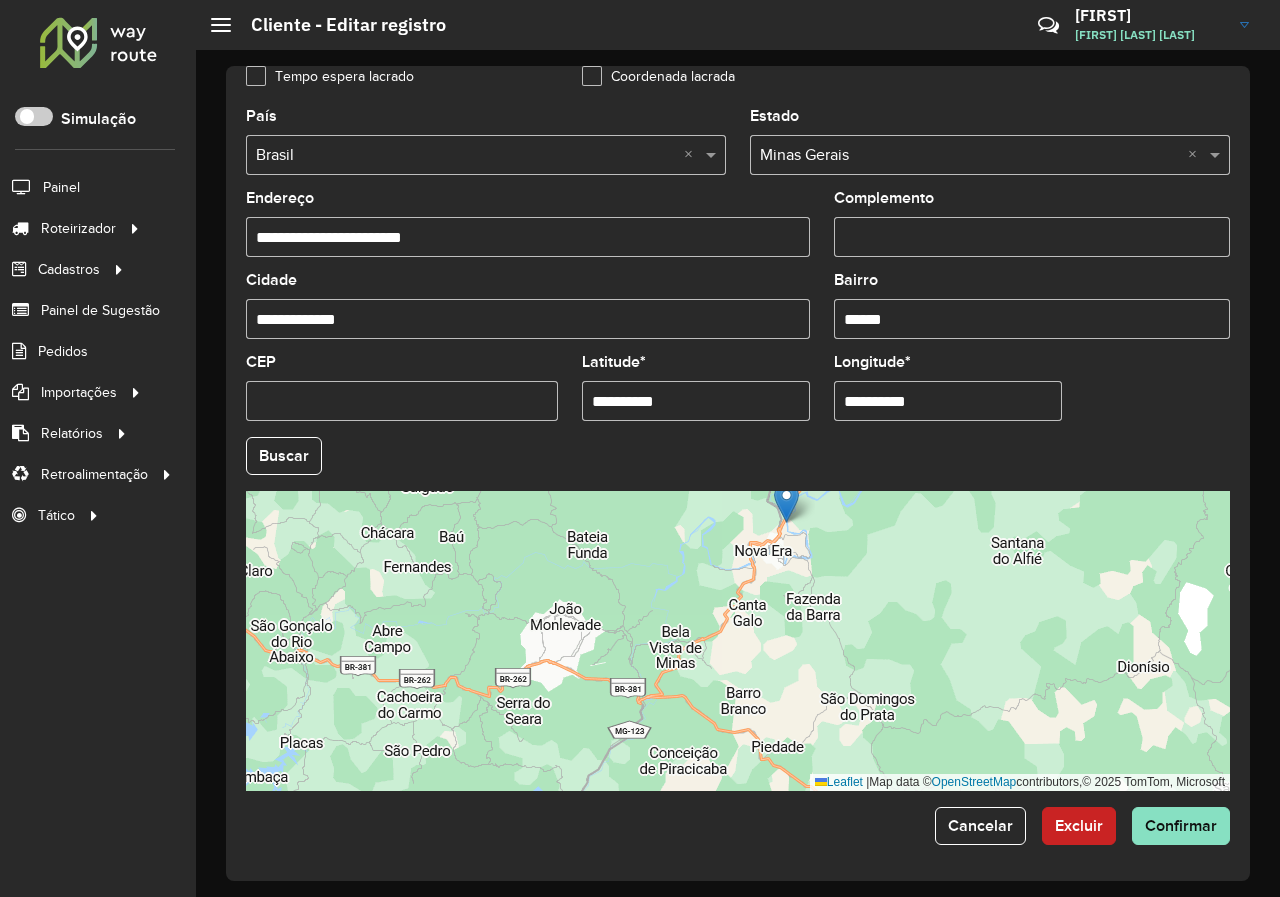 drag, startPoint x: 755, startPoint y: 559, endPoint x: 768, endPoint y: 613, distance: 55.542778 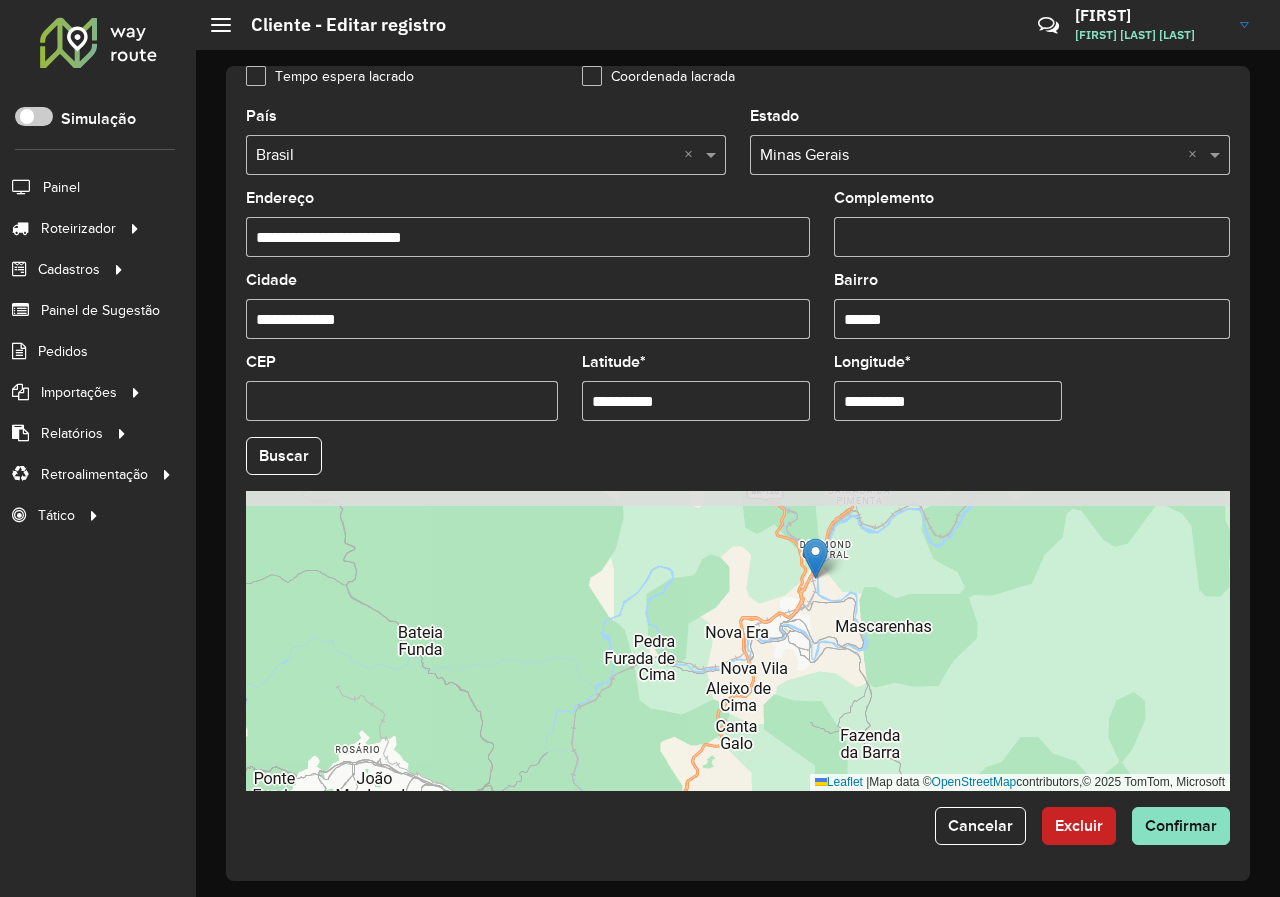 drag, startPoint x: 773, startPoint y: 596, endPoint x: 778, endPoint y: 705, distance: 109.11462 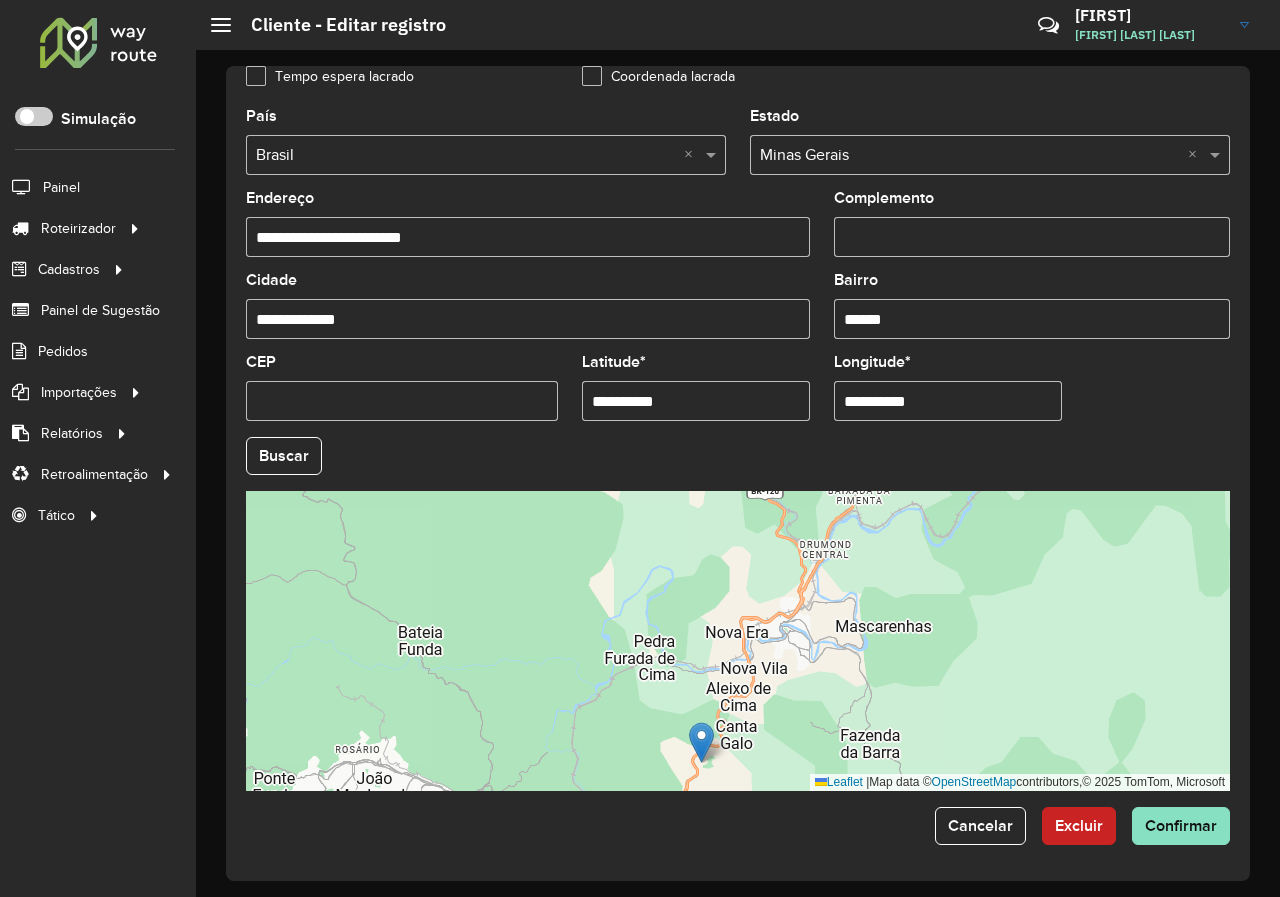 drag, startPoint x: 818, startPoint y: 571, endPoint x: 704, endPoint y: 755, distance: 216.45323 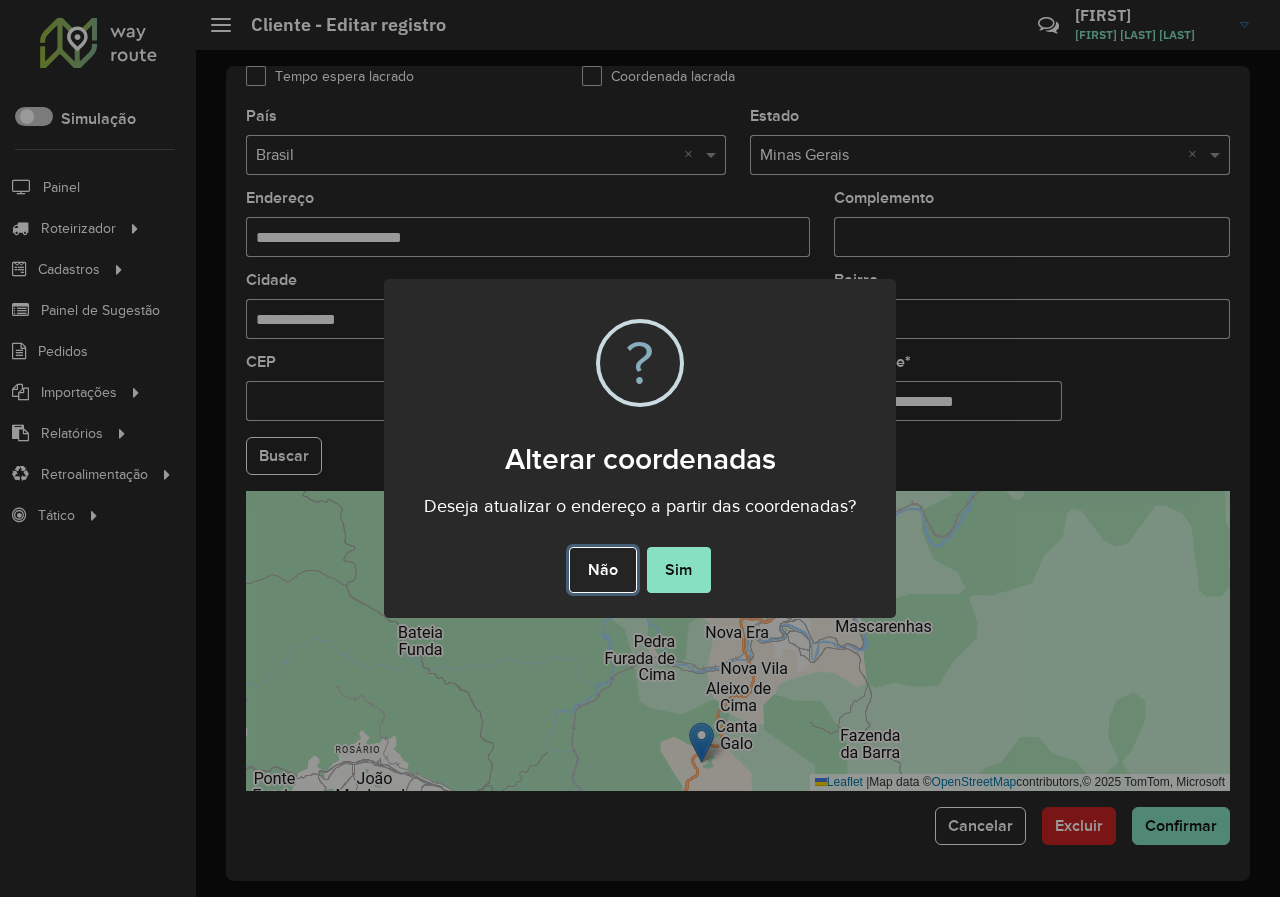 click on "Não" at bounding box center (602, 570) 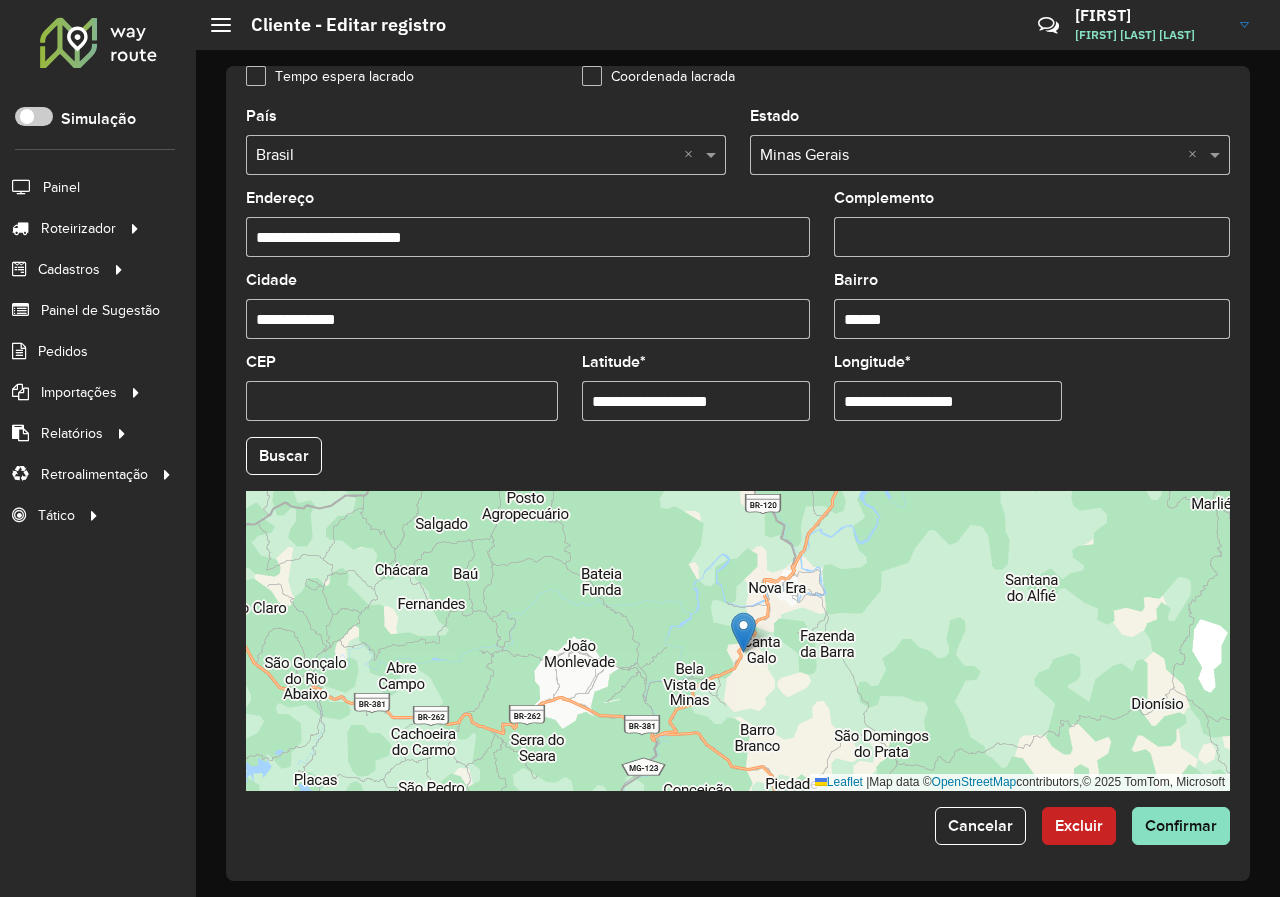drag, startPoint x: 778, startPoint y: 691, endPoint x: 823, endPoint y: 543, distance: 154.69002 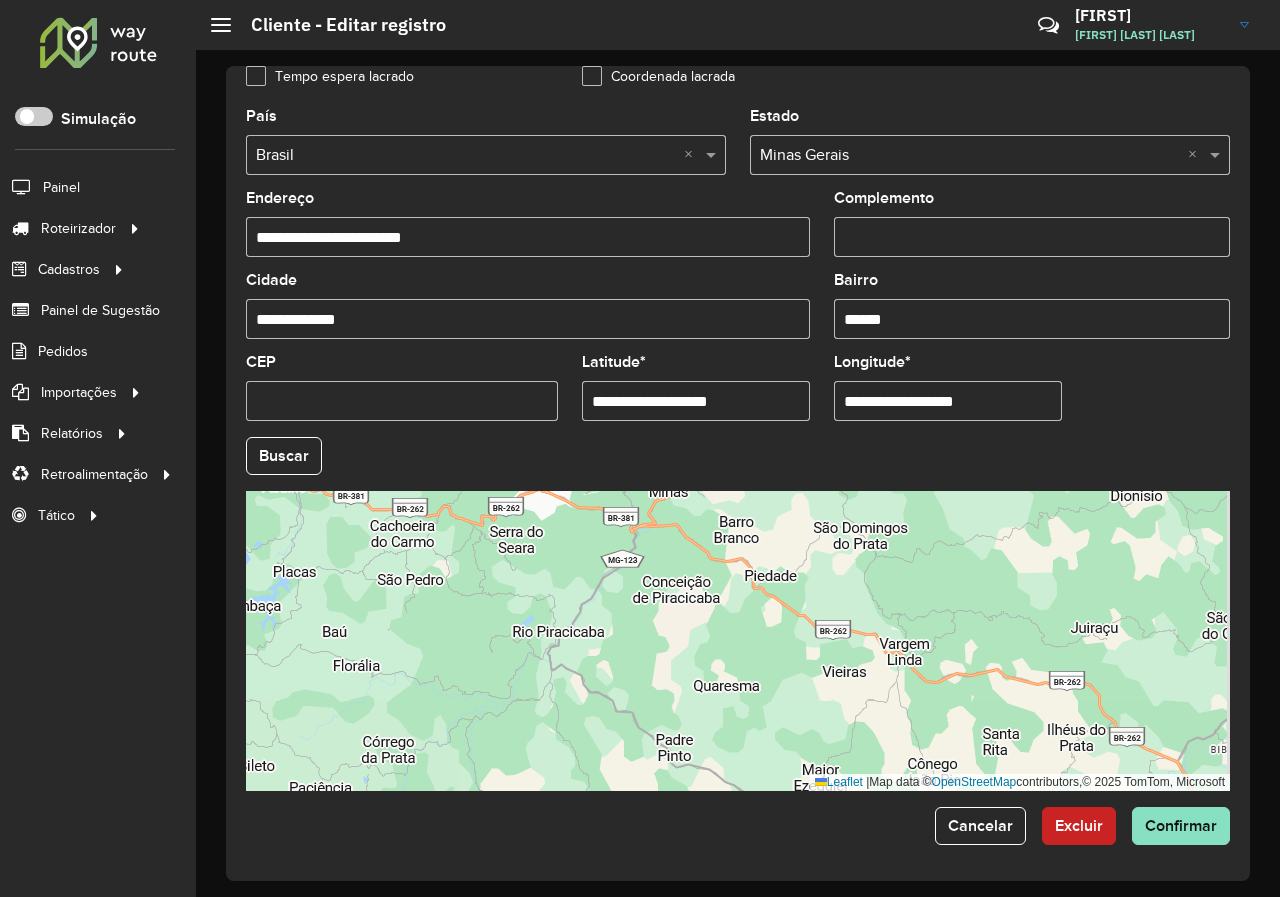 drag, startPoint x: 822, startPoint y: 621, endPoint x: 773, endPoint y: 484, distance: 145.49915 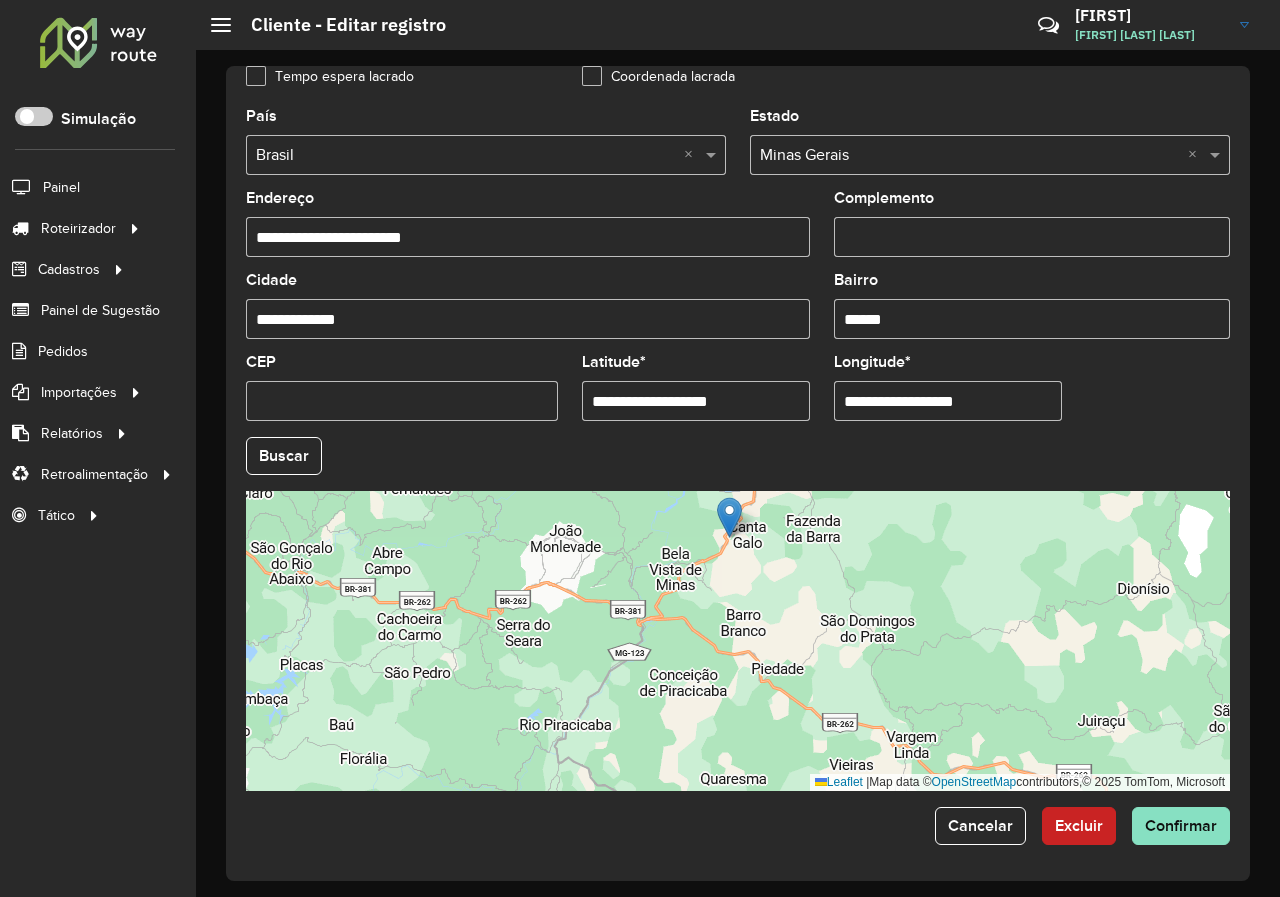 drag, startPoint x: 686, startPoint y: 666, endPoint x: 693, endPoint y: 777, distance: 111.220505 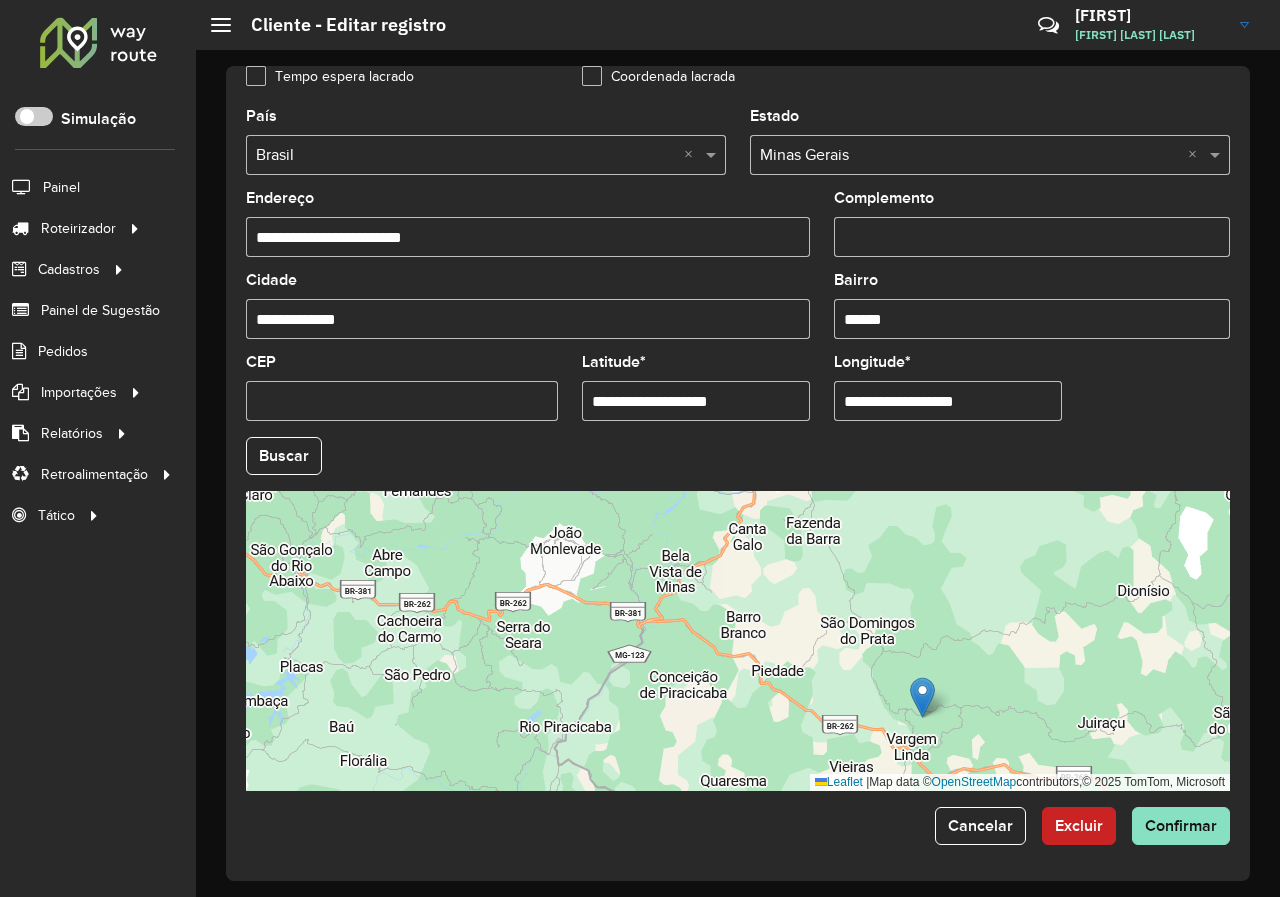 drag, startPoint x: 731, startPoint y: 527, endPoint x: 924, endPoint y: 705, distance: 262.55093 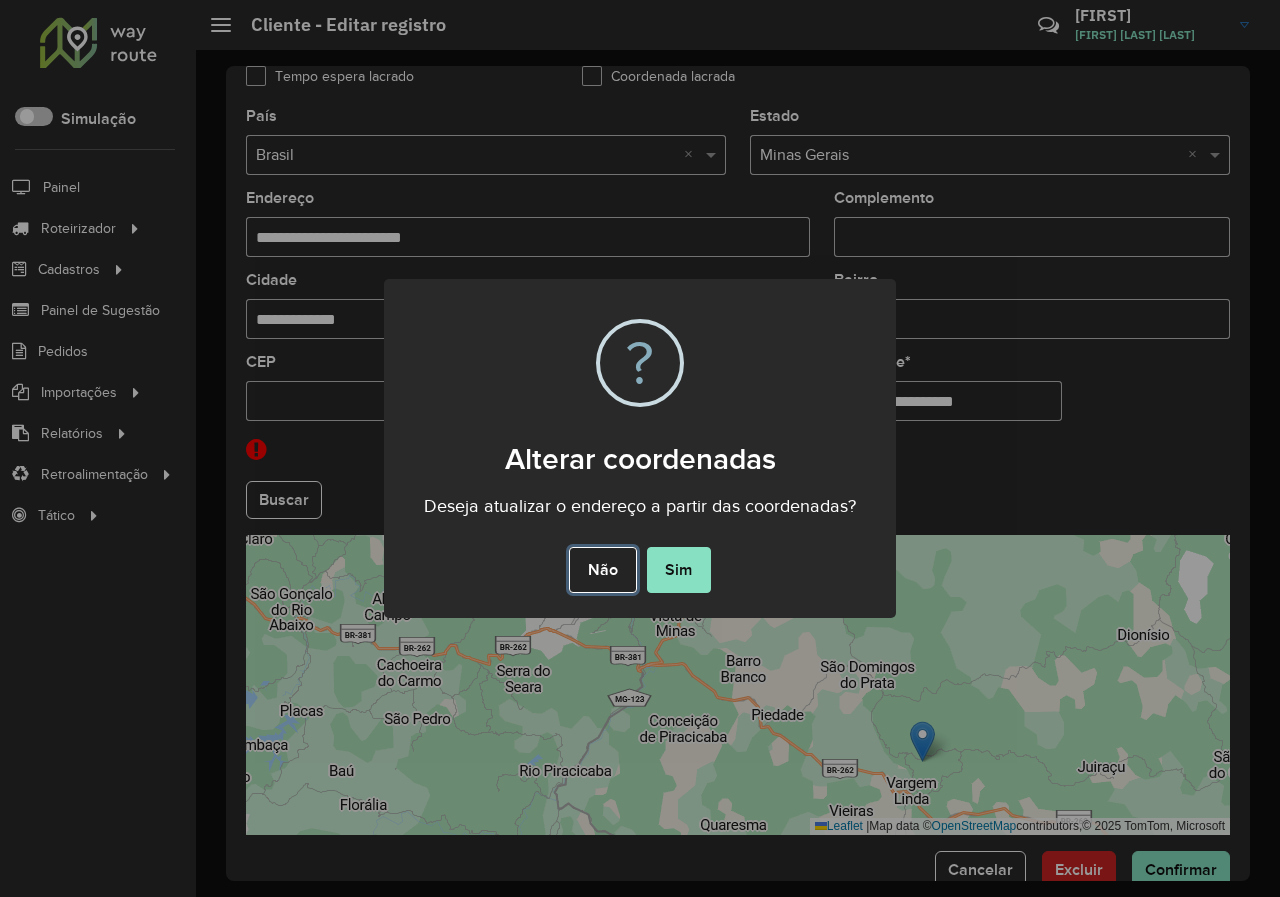 click on "Não" at bounding box center (602, 570) 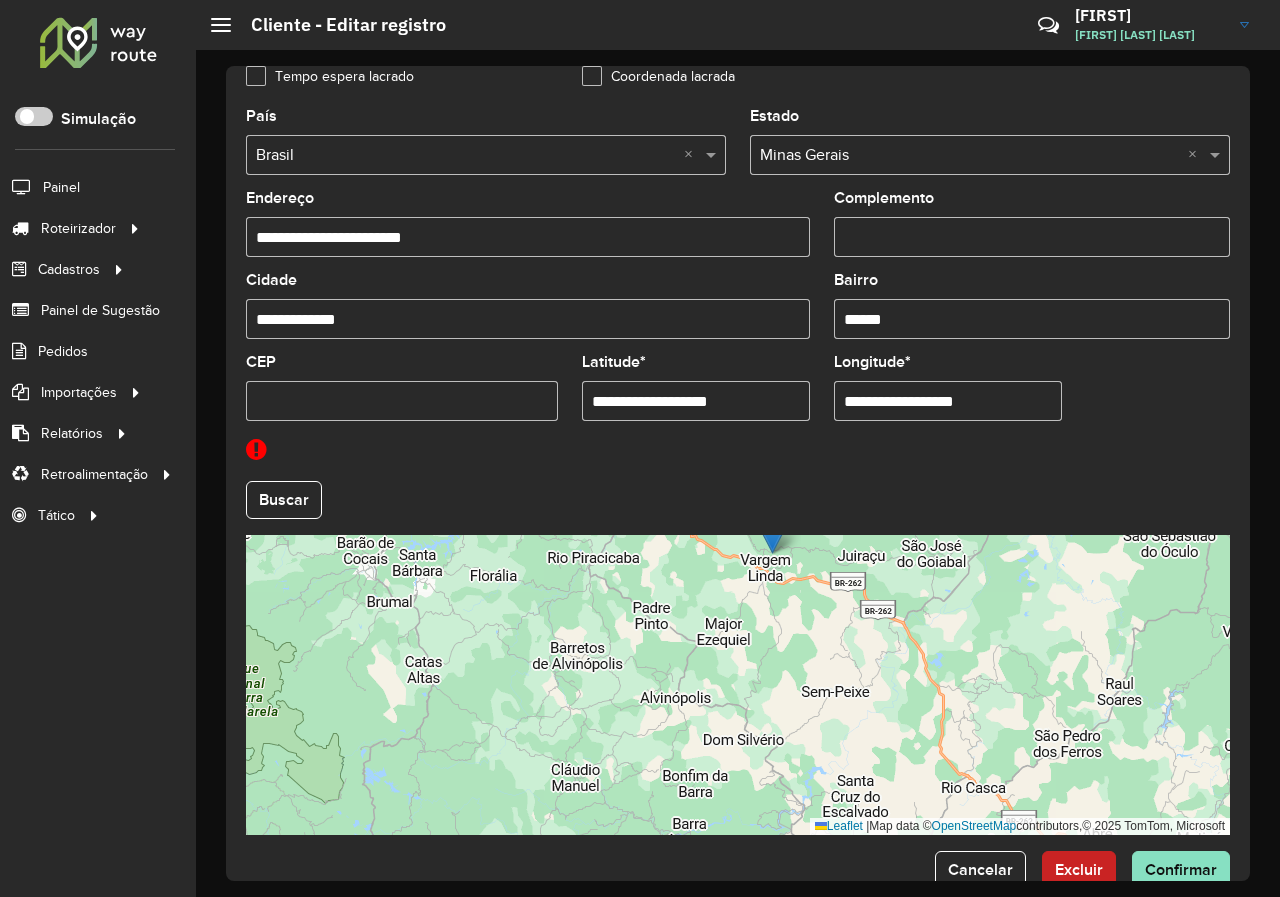 drag, startPoint x: 726, startPoint y: 733, endPoint x: 681, endPoint y: 555, distance: 183.60011 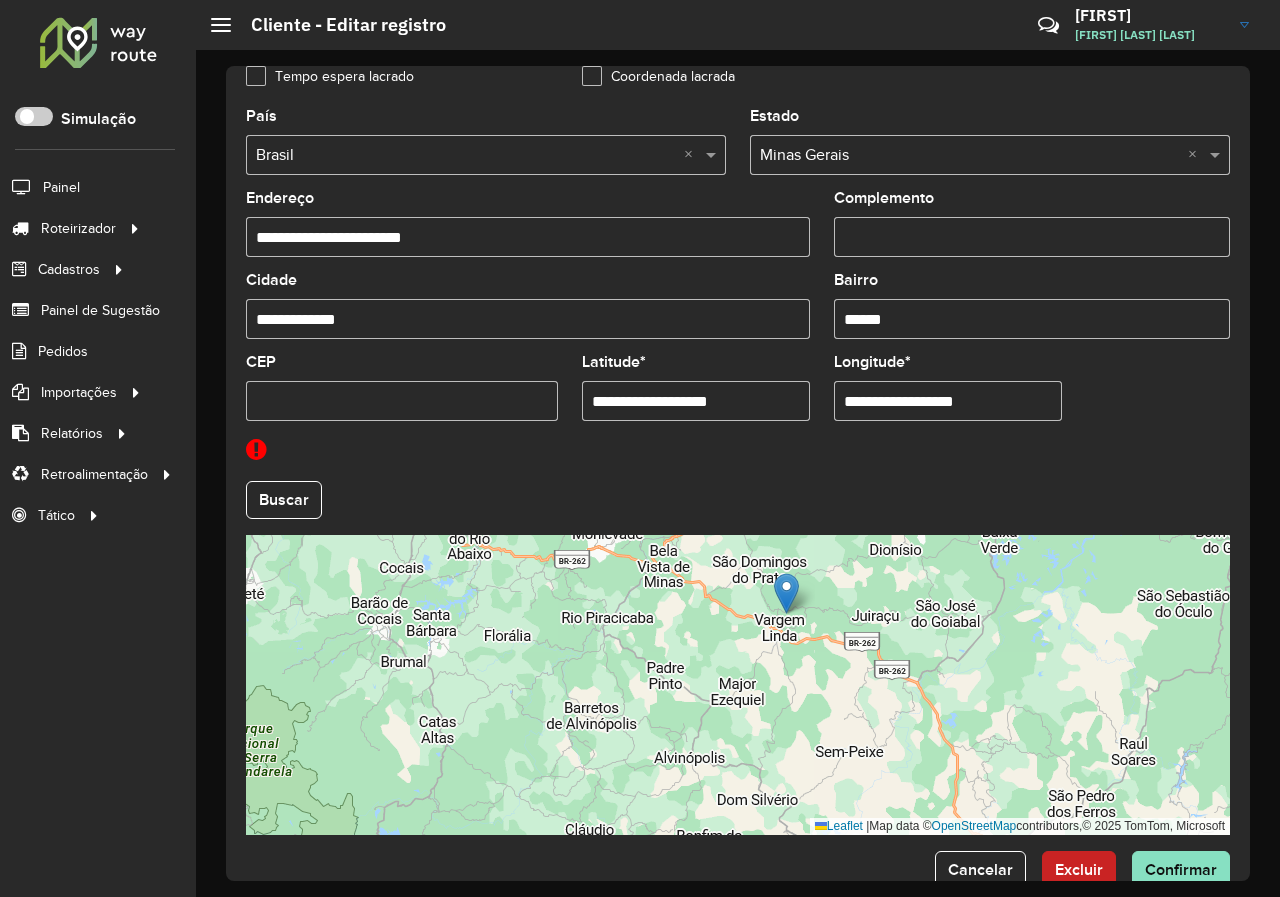 drag, startPoint x: 693, startPoint y: 630, endPoint x: 707, endPoint y: 692, distance: 63.560993 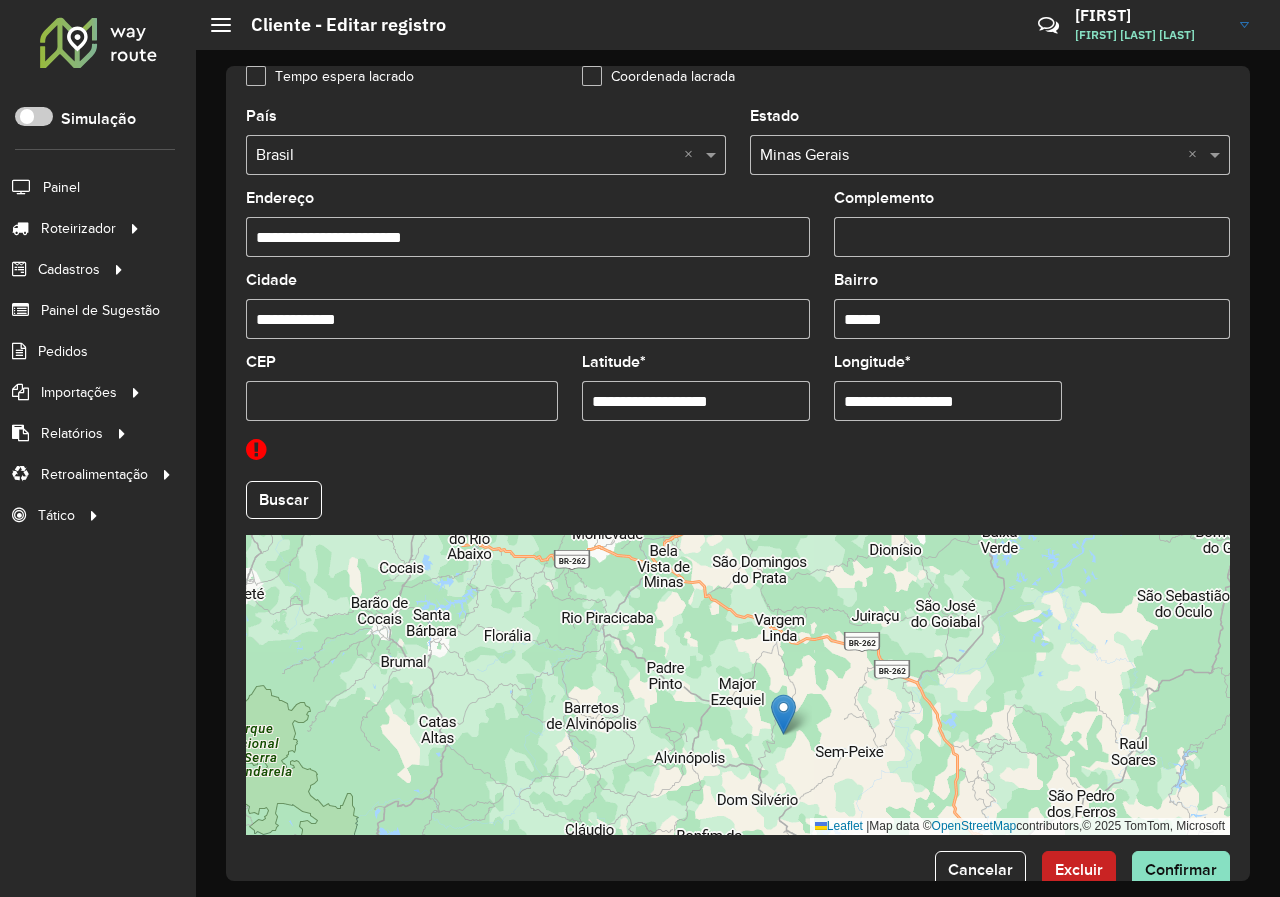drag, startPoint x: 785, startPoint y: 600, endPoint x: 779, endPoint y: 744, distance: 144.12494 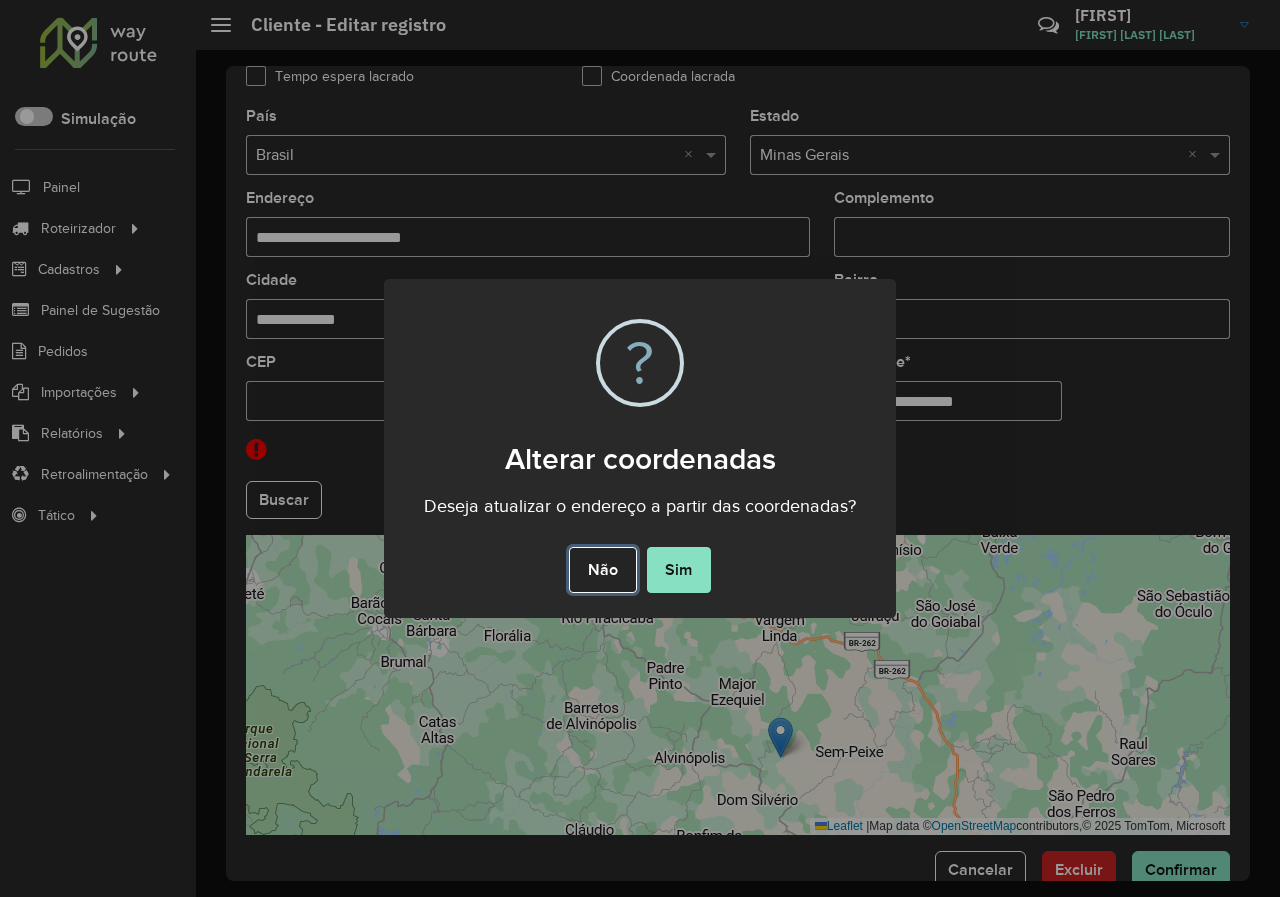 click on "Não" at bounding box center [602, 570] 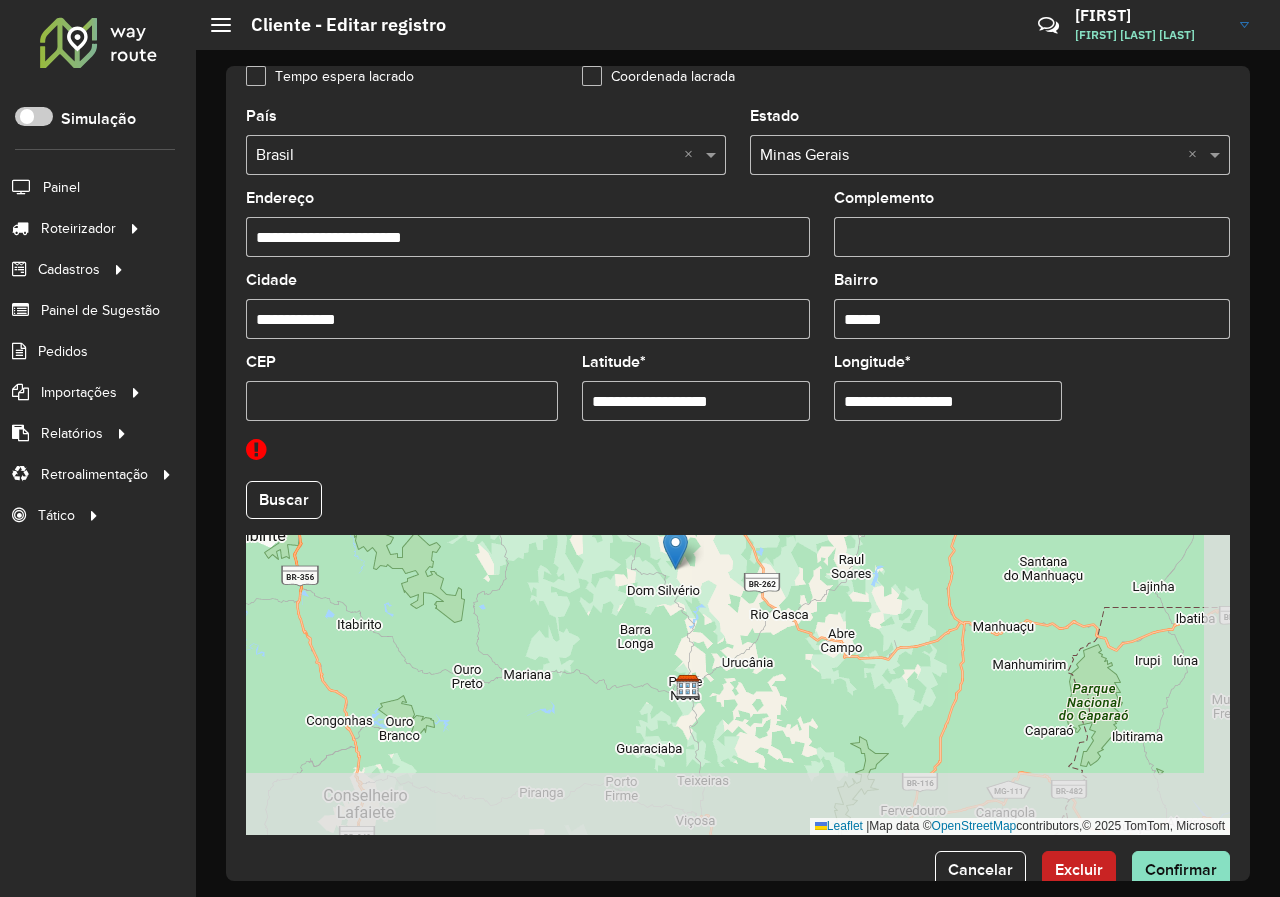 drag, startPoint x: 630, startPoint y: 734, endPoint x: 605, endPoint y: 586, distance: 150.09663 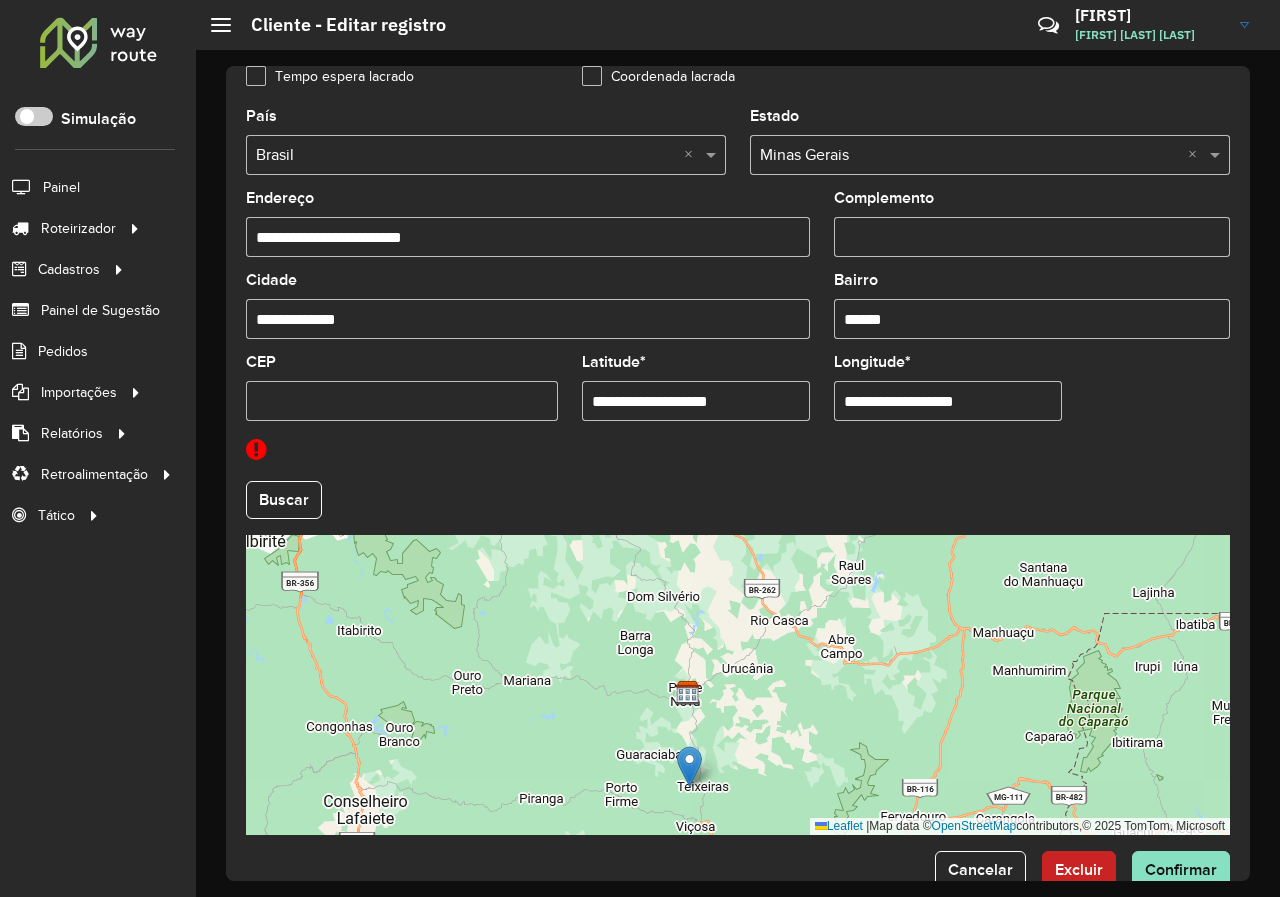 drag, startPoint x: 673, startPoint y: 551, endPoint x: 692, endPoint y: 783, distance: 232.77672 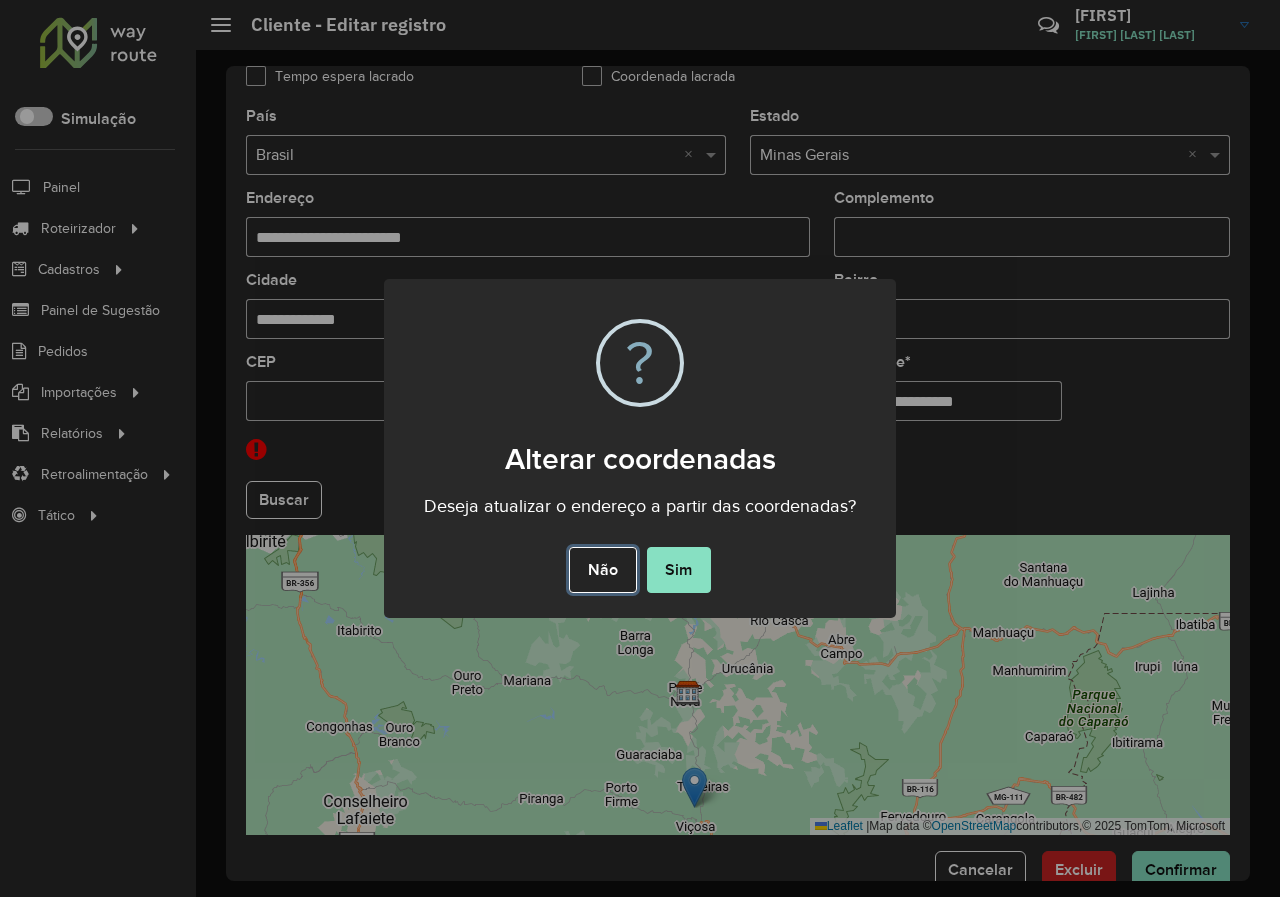 click on "Não" at bounding box center [602, 570] 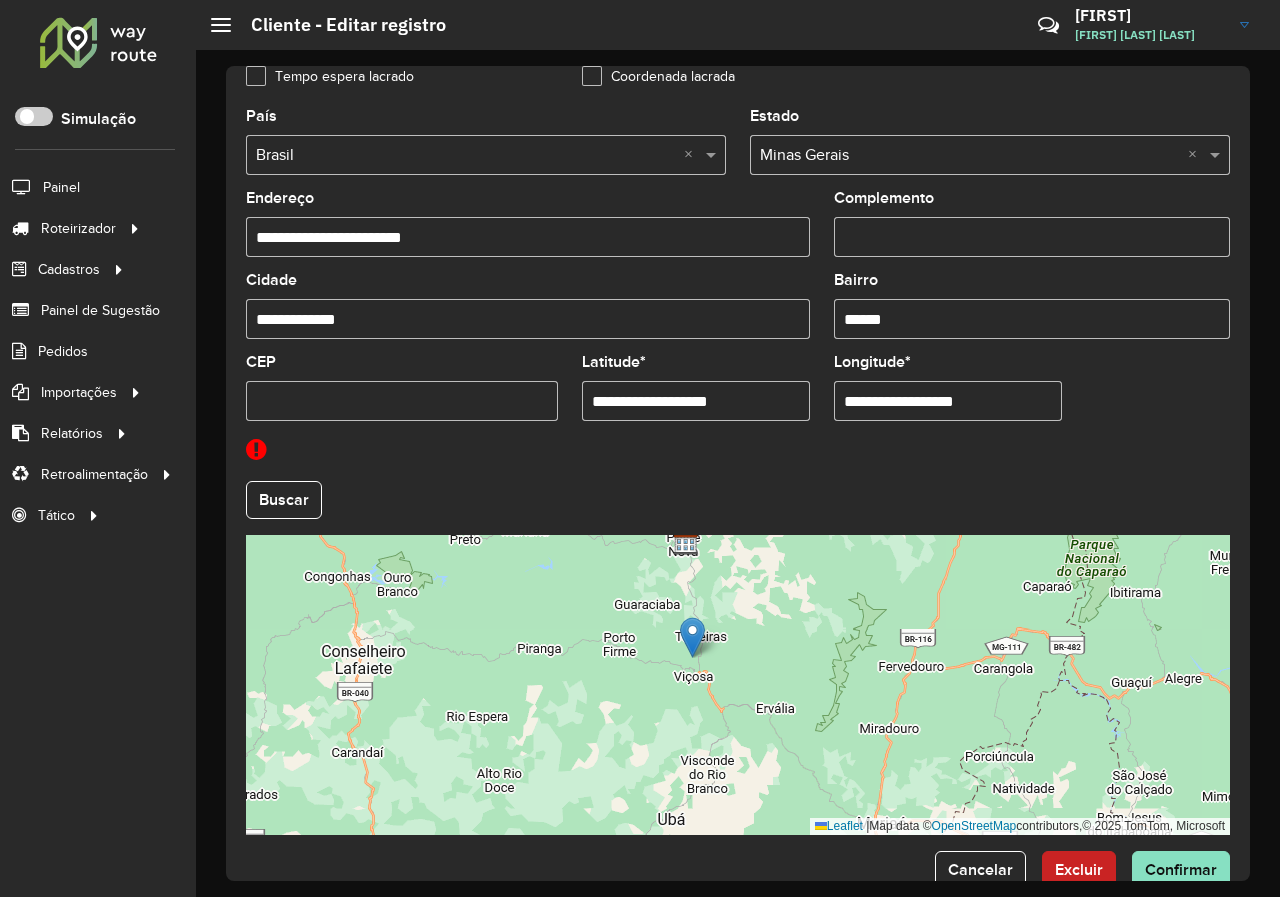 drag, startPoint x: 591, startPoint y: 745, endPoint x: 589, endPoint y: 595, distance: 150.01334 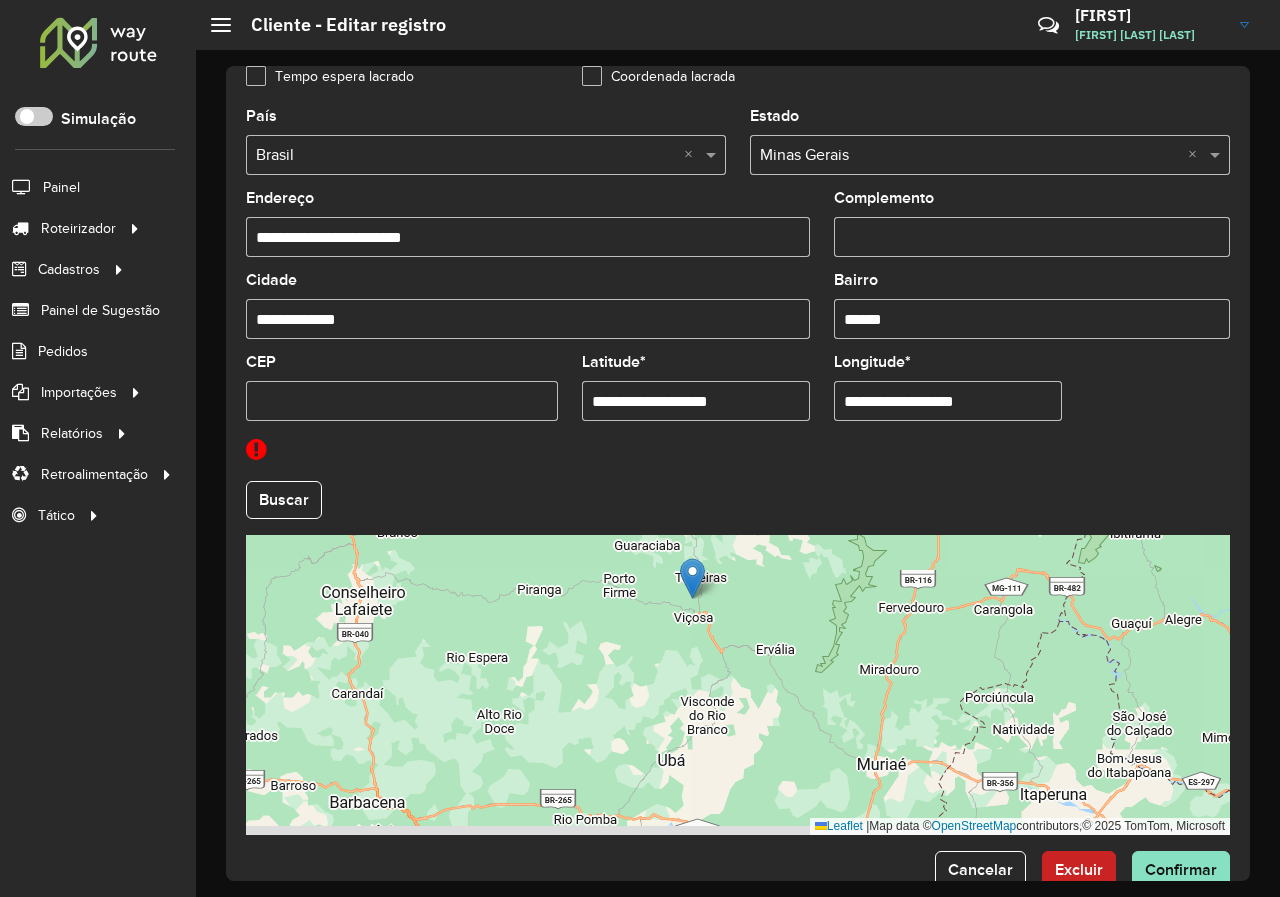 drag, startPoint x: 627, startPoint y: 740, endPoint x: 627, endPoint y: 671, distance: 69 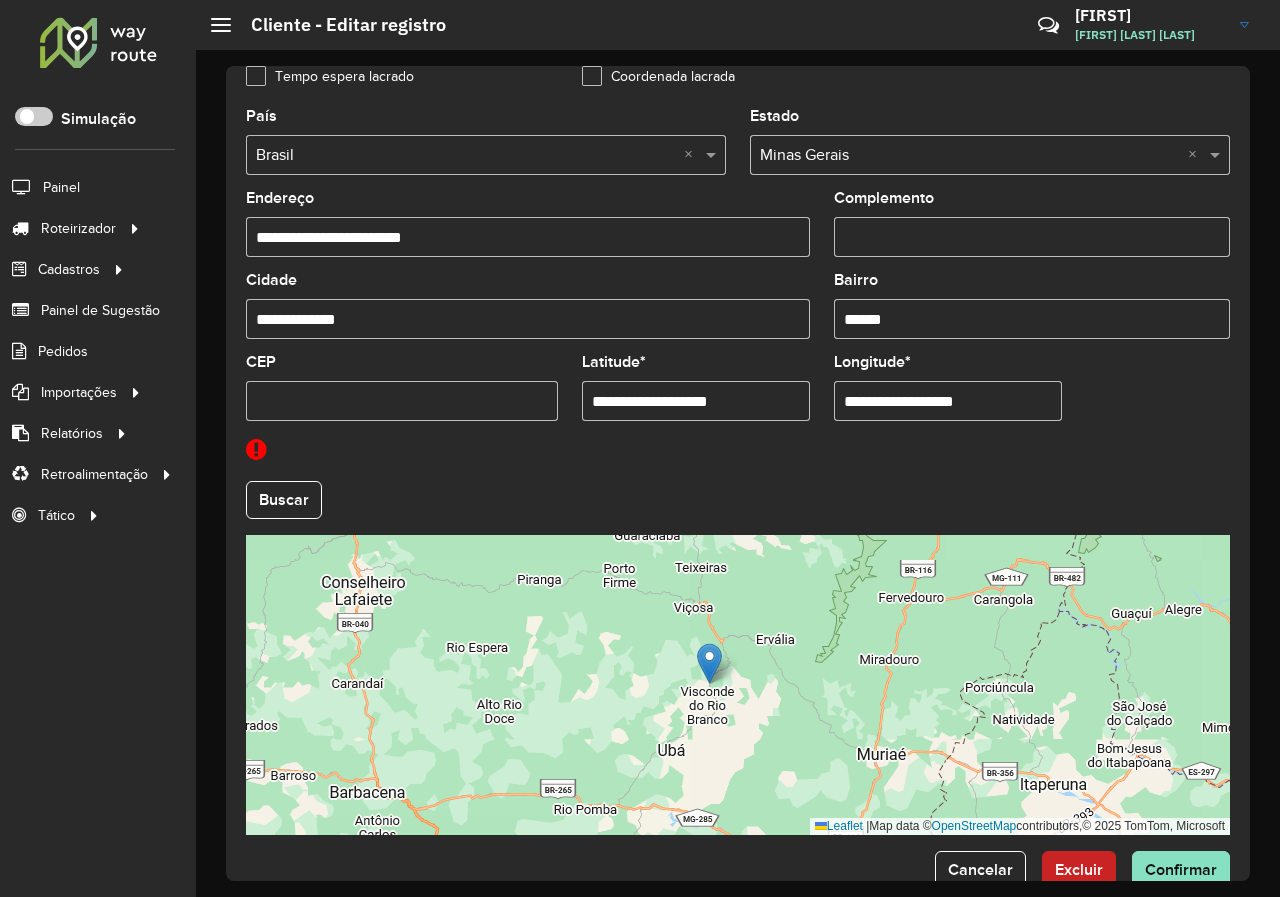 drag, startPoint x: 690, startPoint y: 584, endPoint x: 707, endPoint y: 679, distance: 96.50906 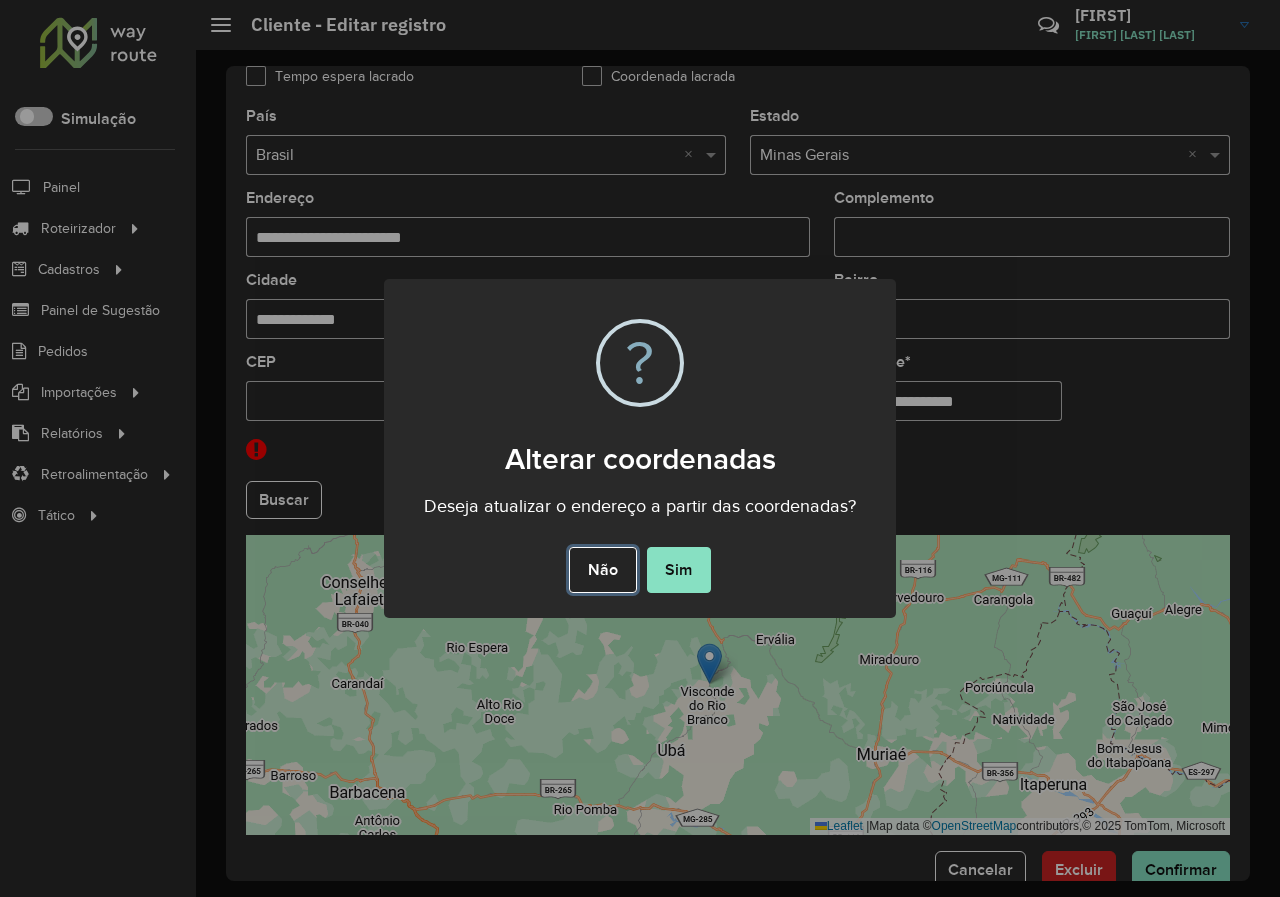click on "Não" at bounding box center (602, 570) 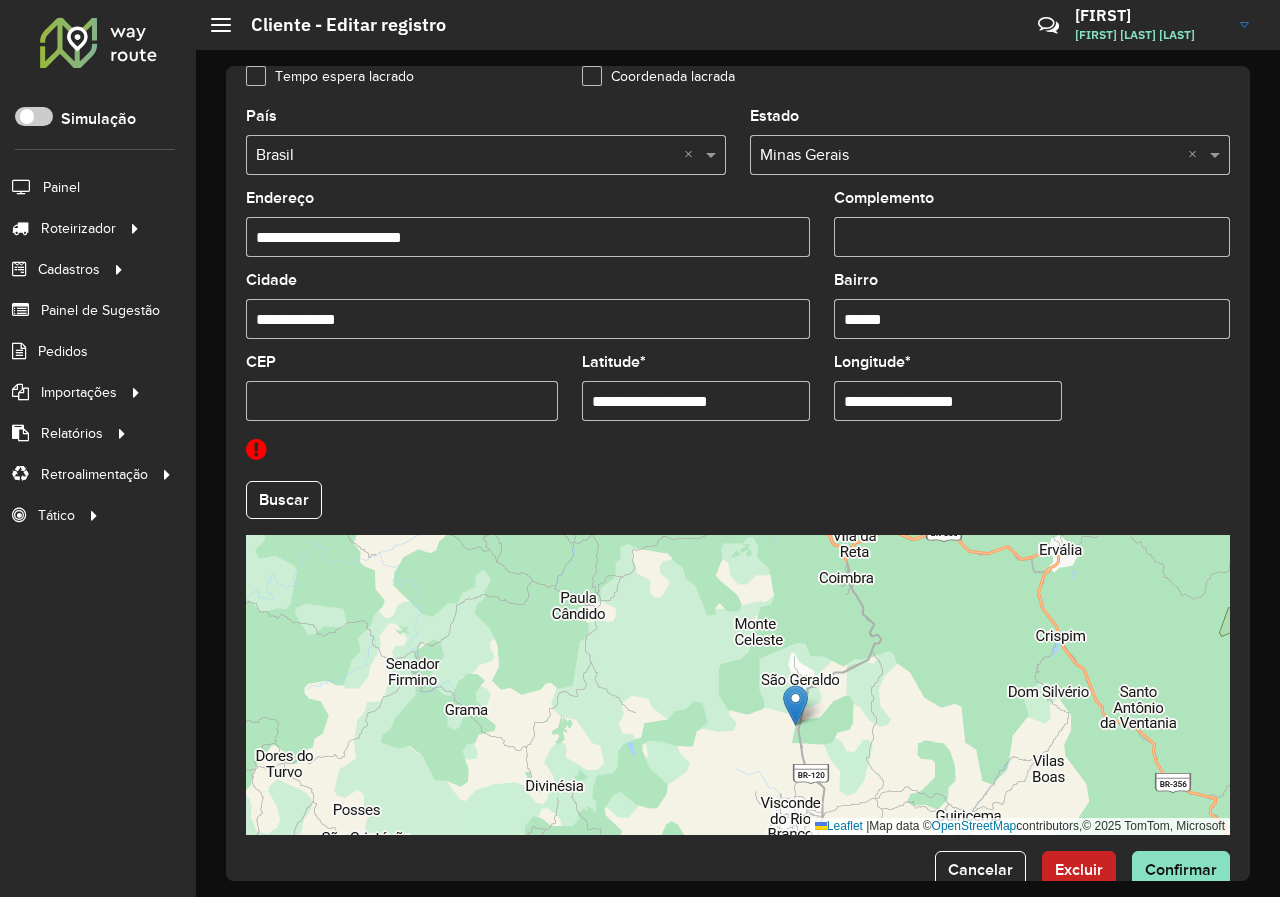 drag, startPoint x: 713, startPoint y: 653, endPoint x: 672, endPoint y: 801, distance: 153.57408 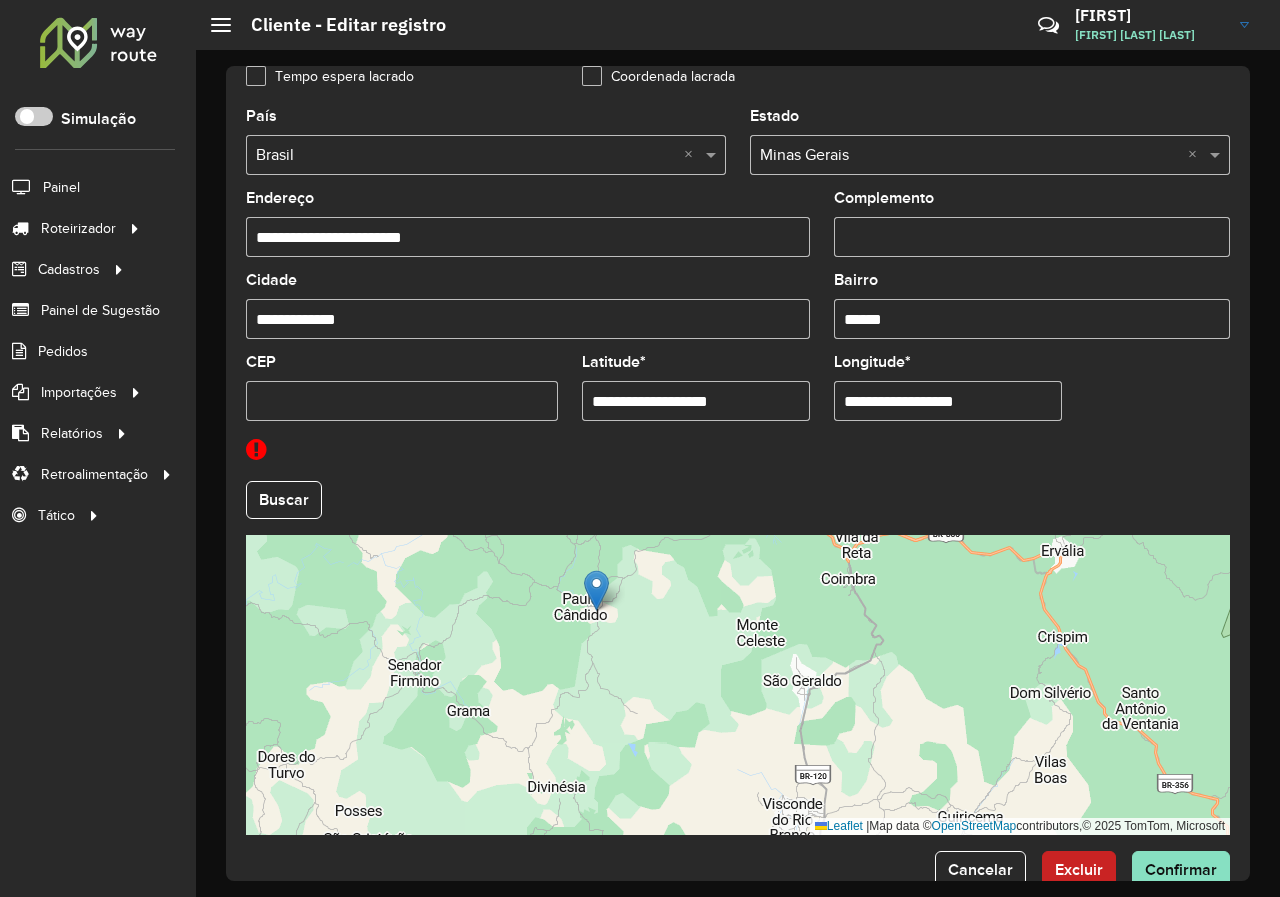 drag, startPoint x: 789, startPoint y: 706, endPoint x: 588, endPoint y: 590, distance: 232.0711 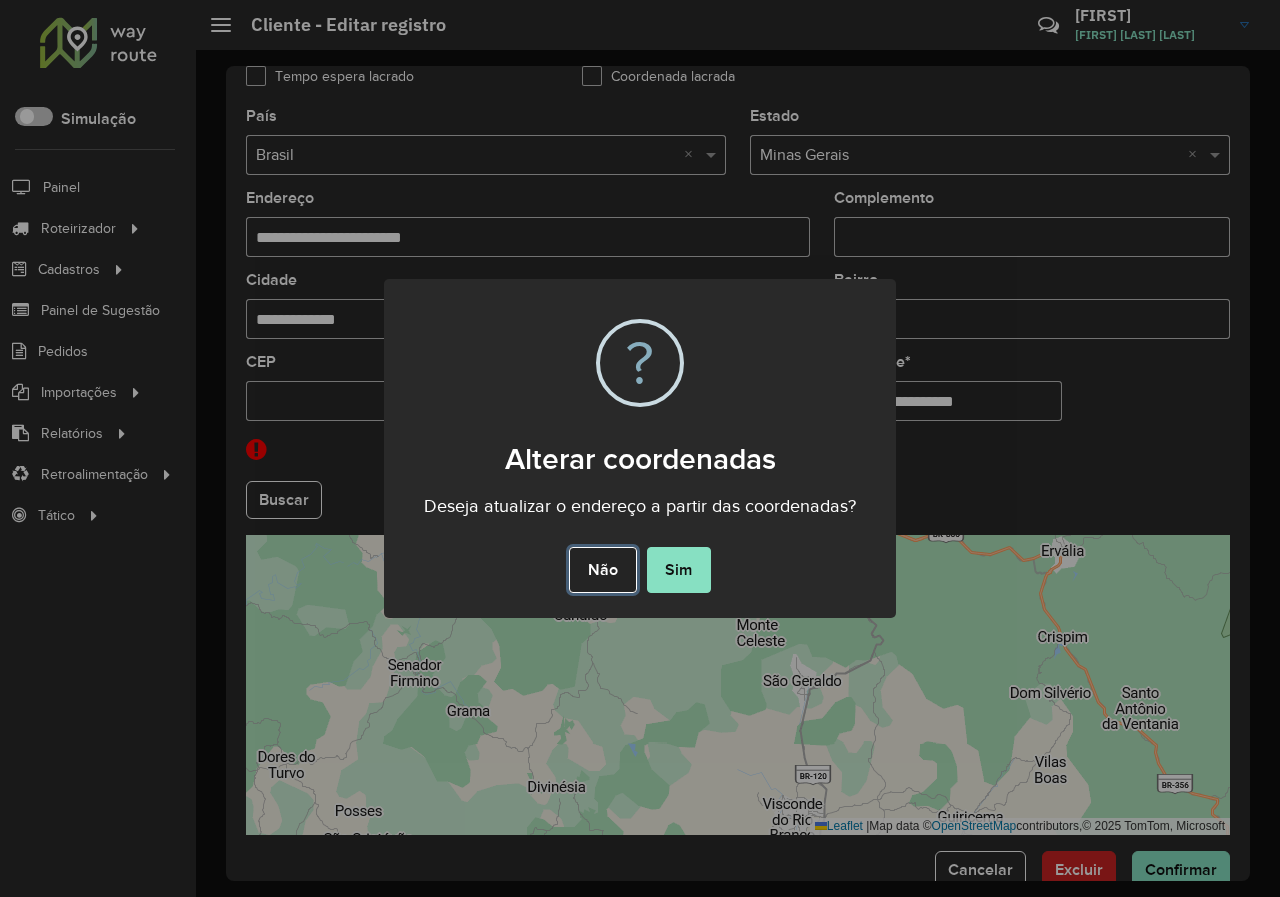 click on "Não" at bounding box center (602, 570) 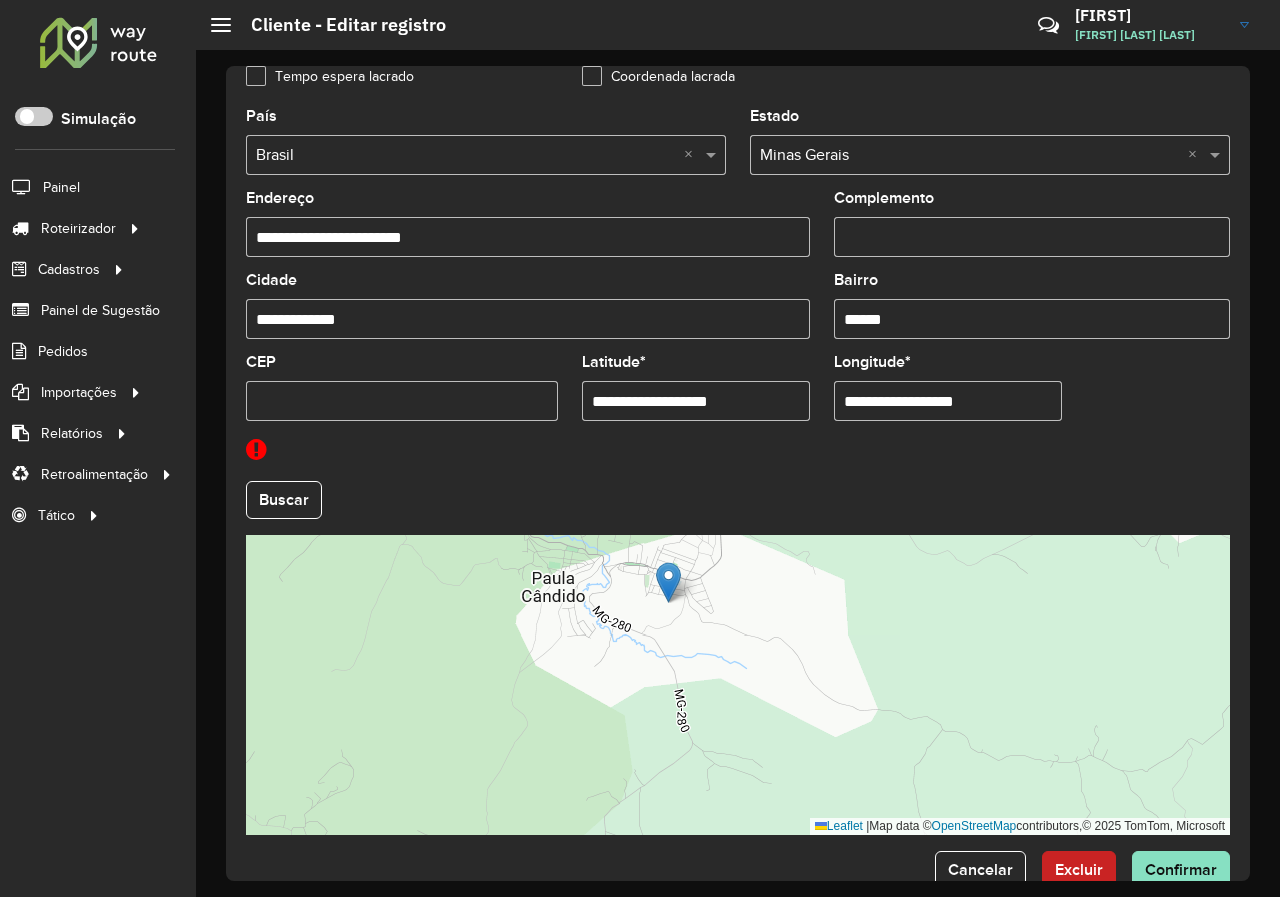 drag, startPoint x: 620, startPoint y: 606, endPoint x: 622, endPoint y: 677, distance: 71.02816 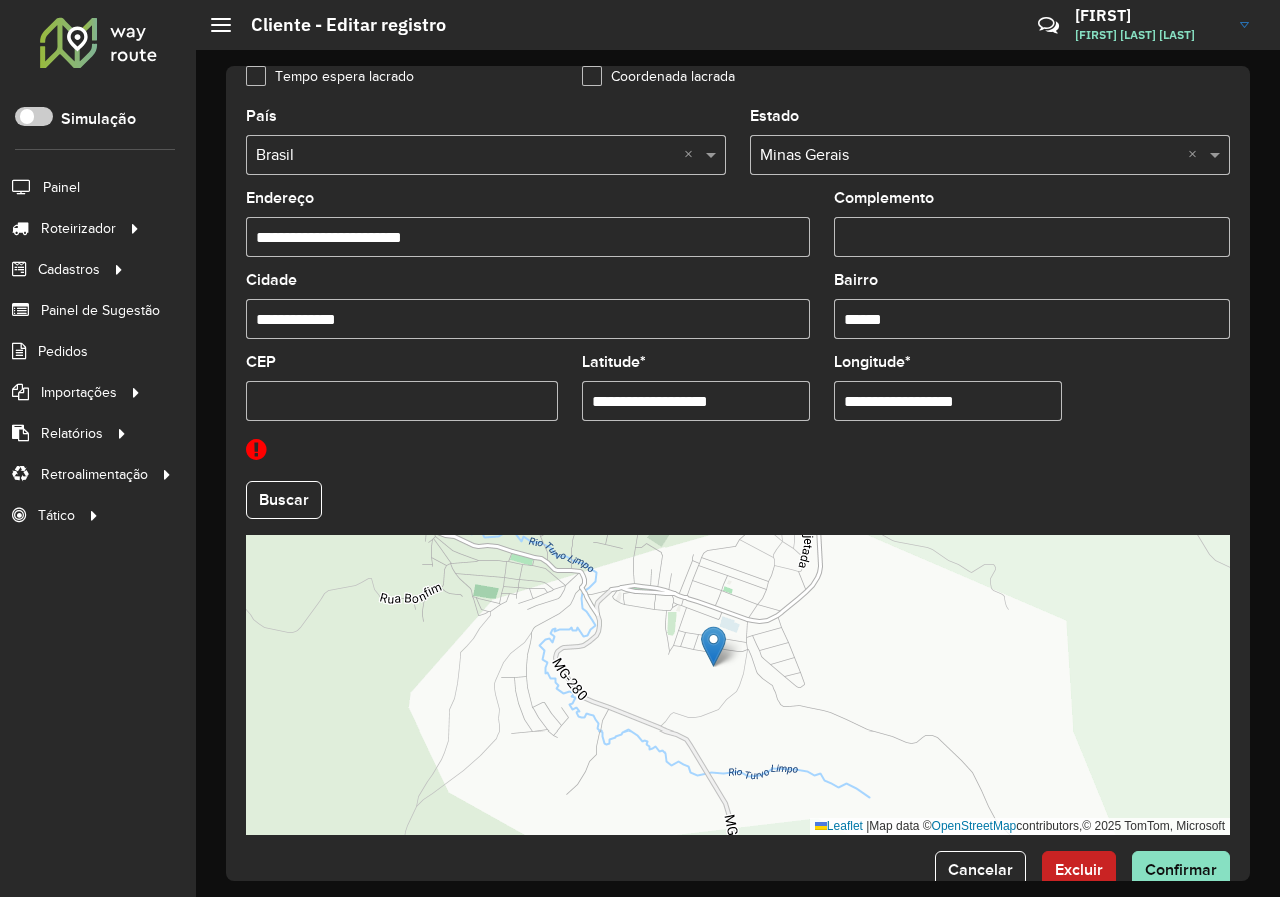 drag, startPoint x: 642, startPoint y: 672, endPoint x: 679, endPoint y: 707, distance: 50.931328 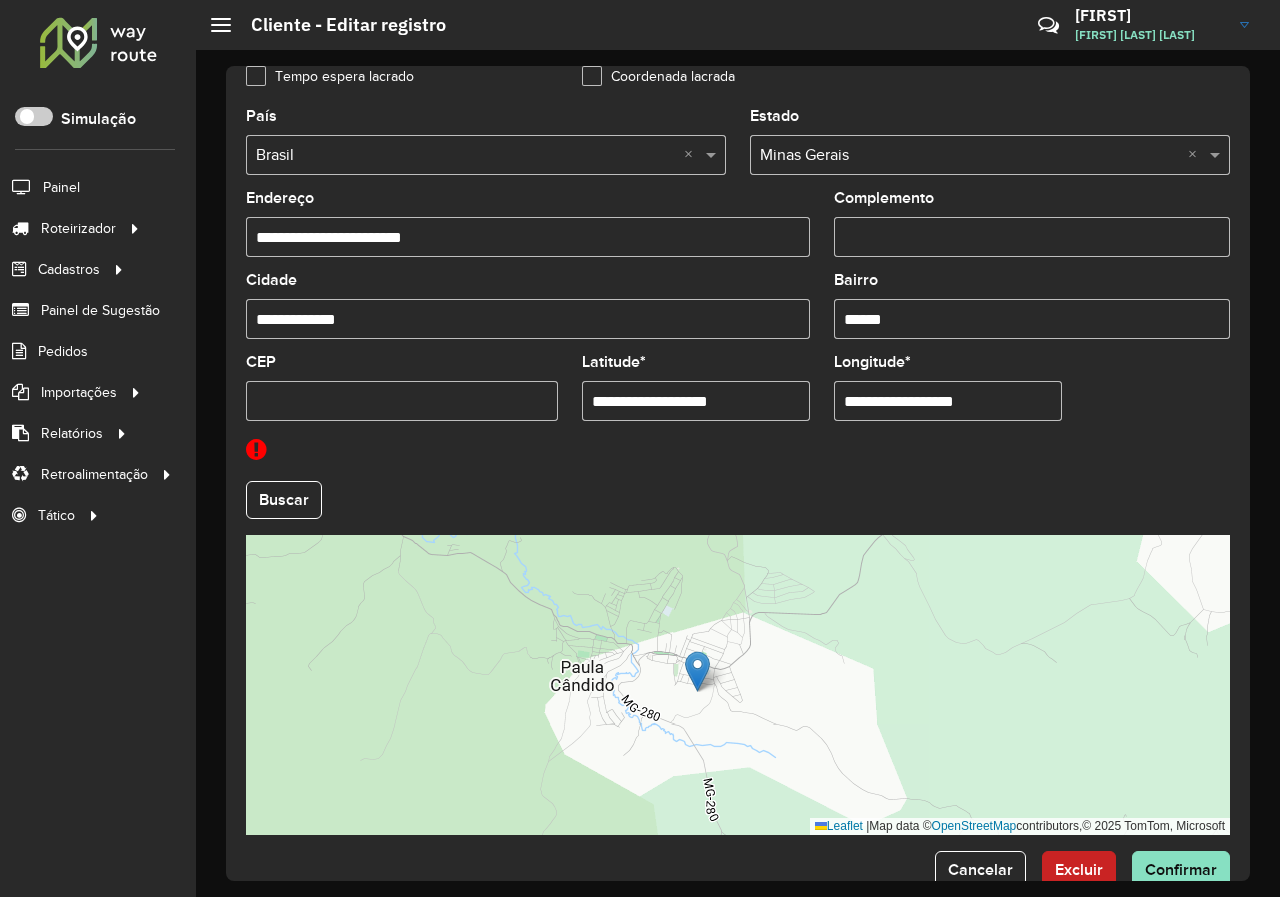 drag, startPoint x: 652, startPoint y: 680, endPoint x: 658, endPoint y: 700, distance: 20.880613 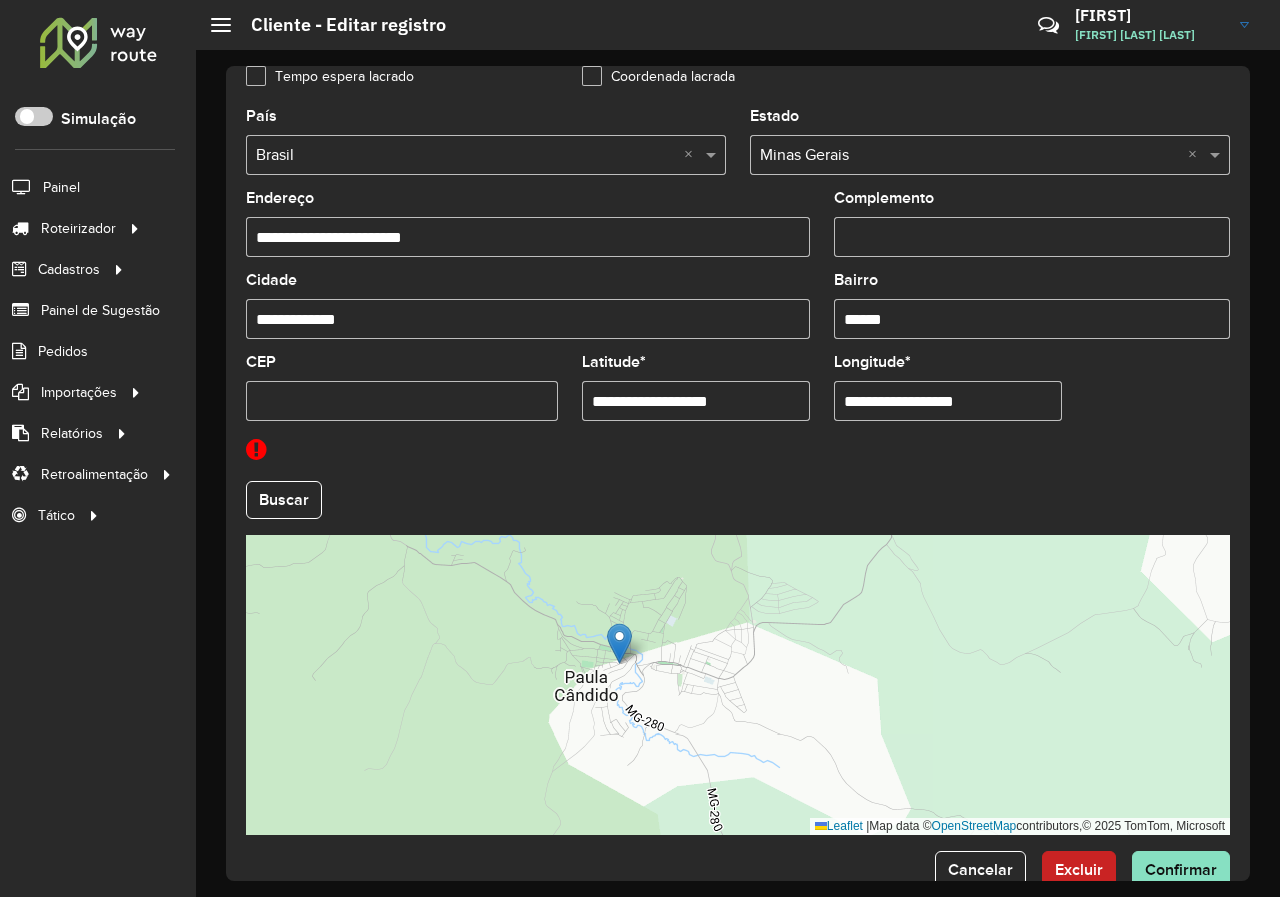 drag, startPoint x: 695, startPoint y: 685, endPoint x: 613, endPoint y: 647, distance: 90.37699 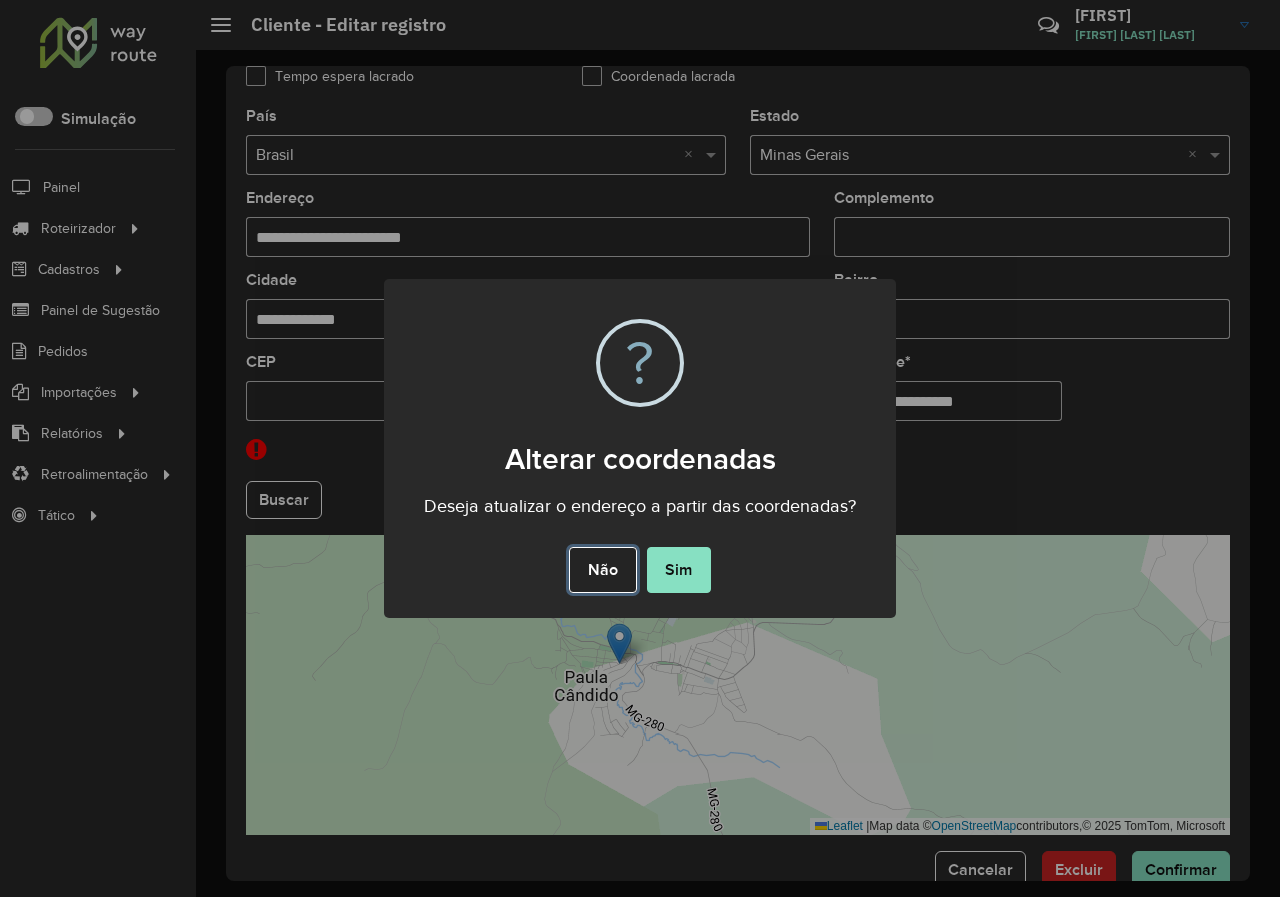 click on "Não" at bounding box center [602, 570] 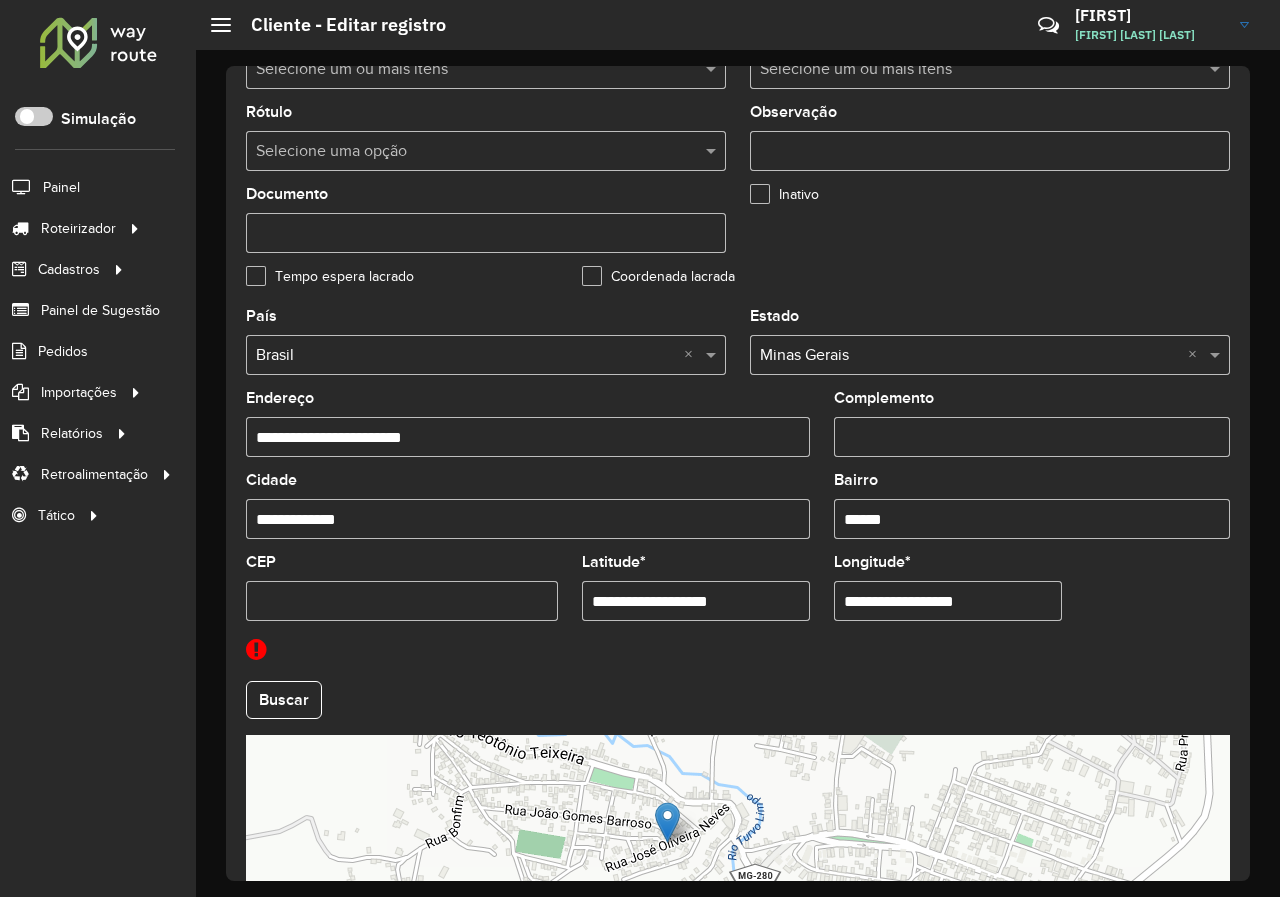 scroll, scrollTop: 635, scrollLeft: 0, axis: vertical 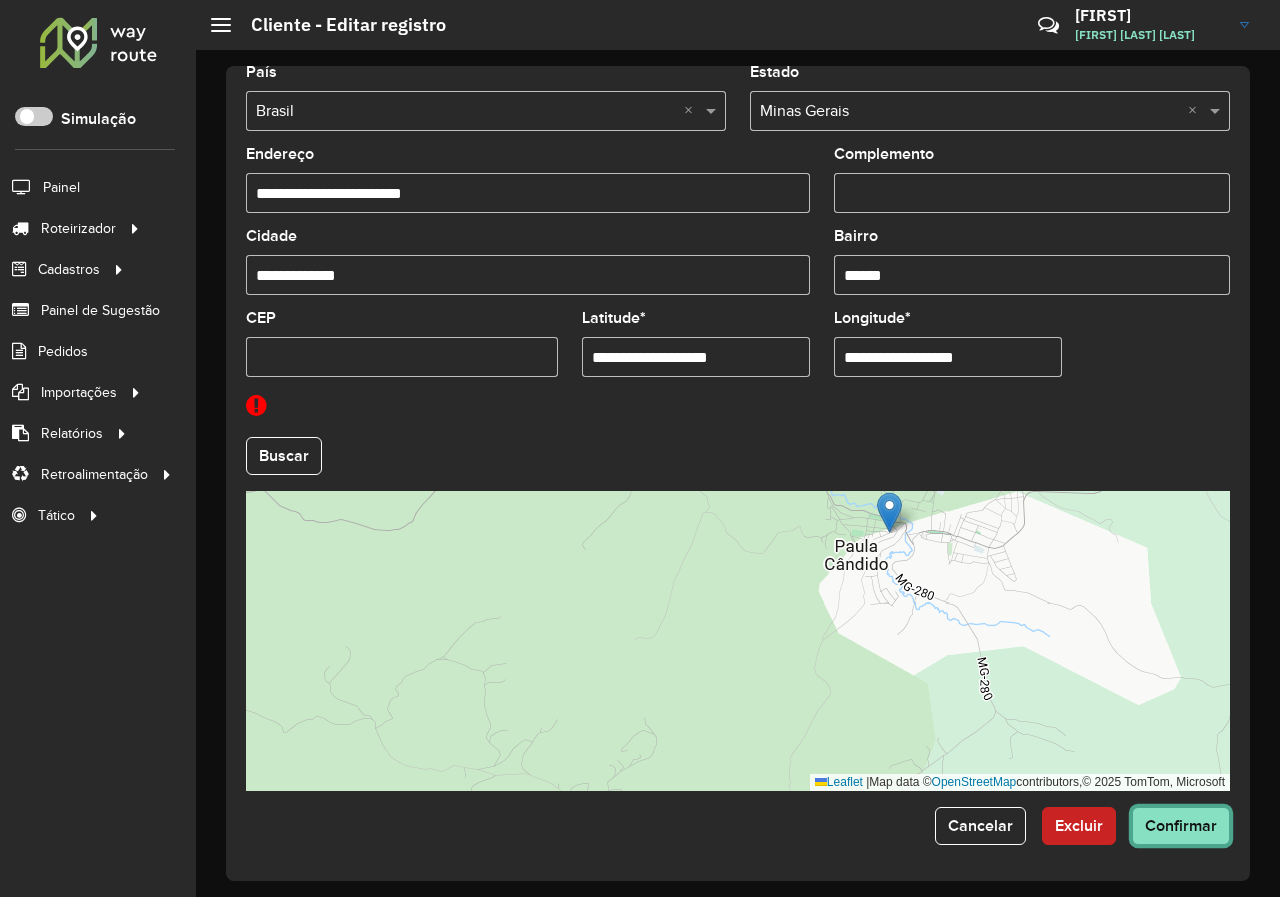 click on "Confirmar" 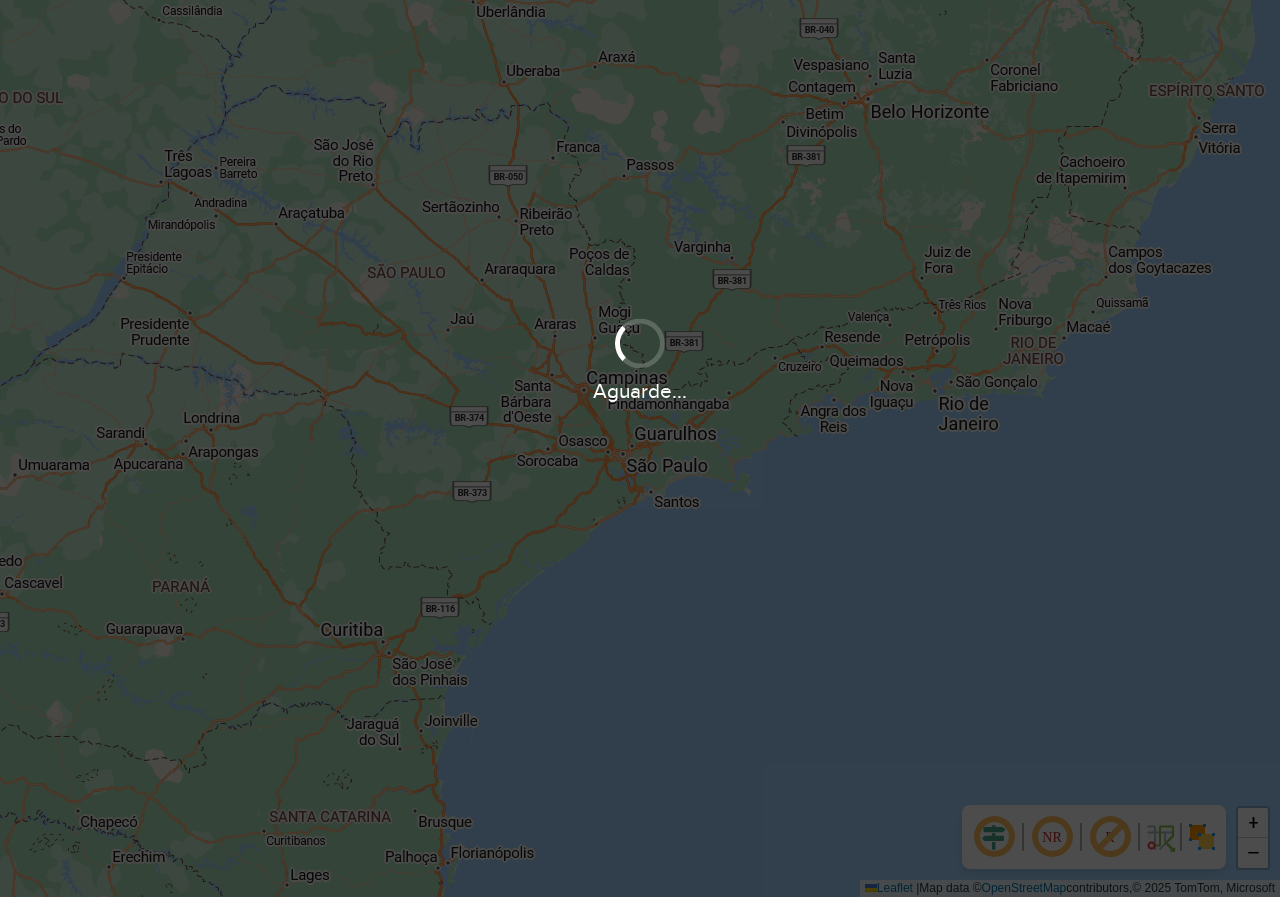 scroll, scrollTop: 0, scrollLeft: 0, axis: both 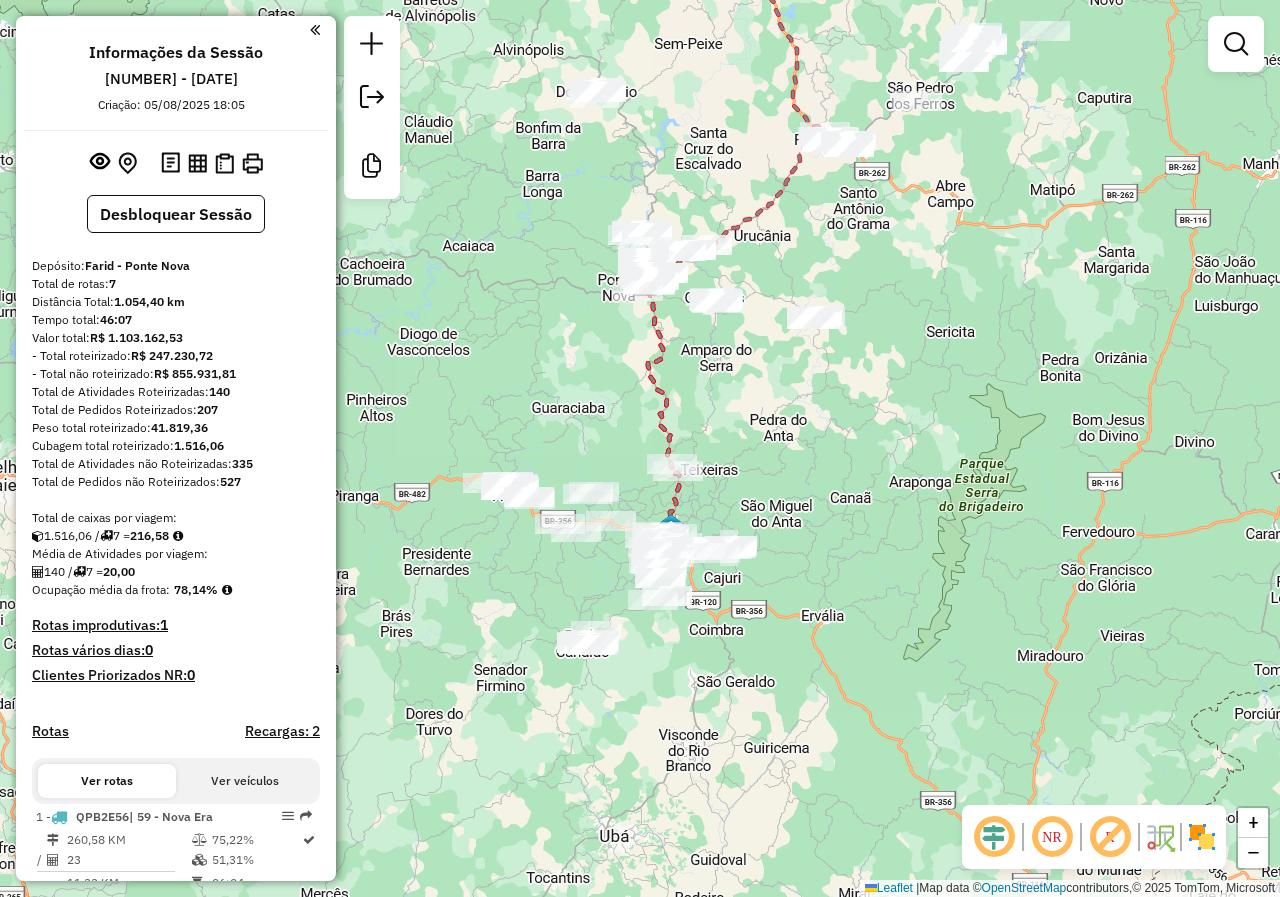 drag, startPoint x: 752, startPoint y: 584, endPoint x: 752, endPoint y: 352, distance: 232 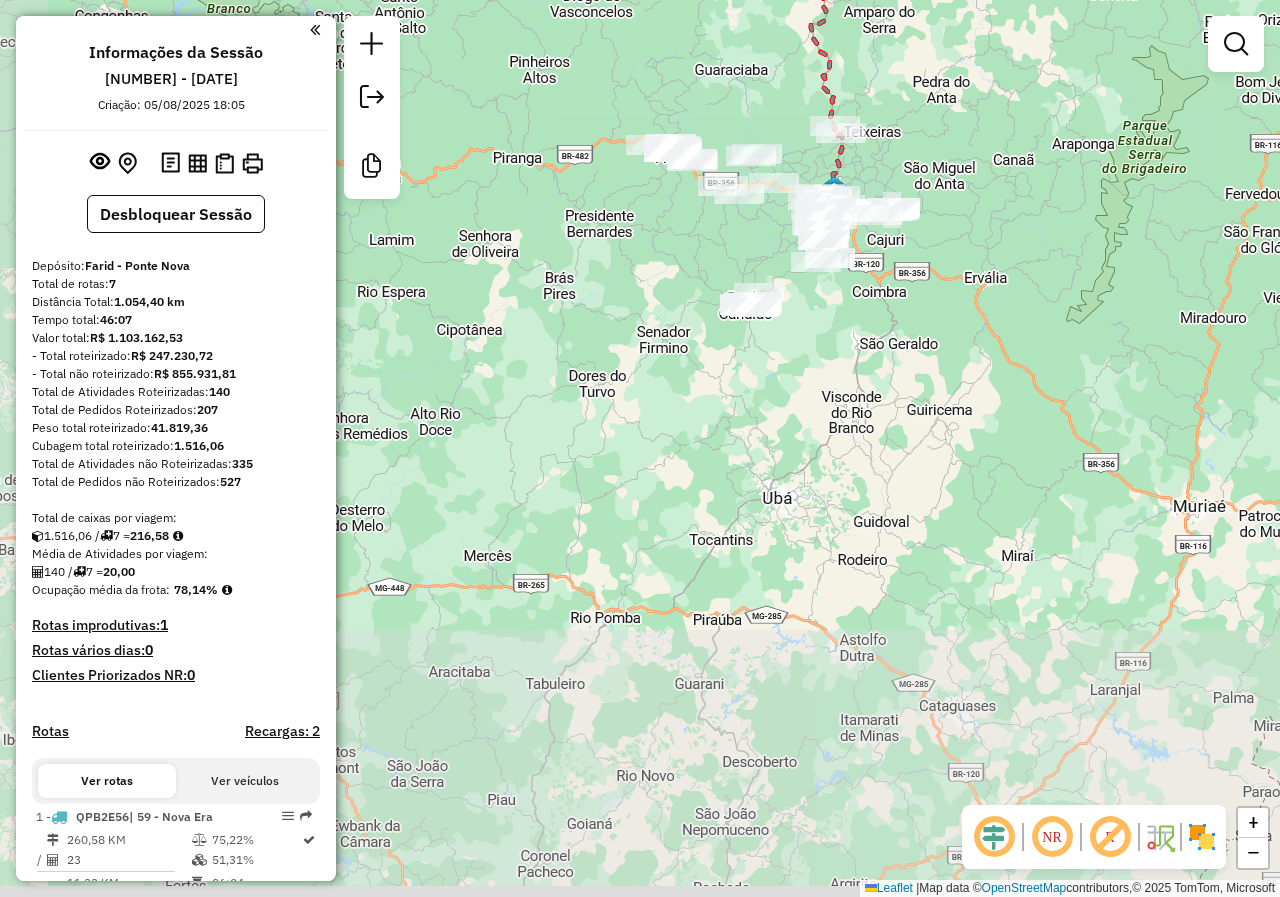 drag, startPoint x: 750, startPoint y: 642, endPoint x: 918, endPoint y: 371, distance: 318.8495 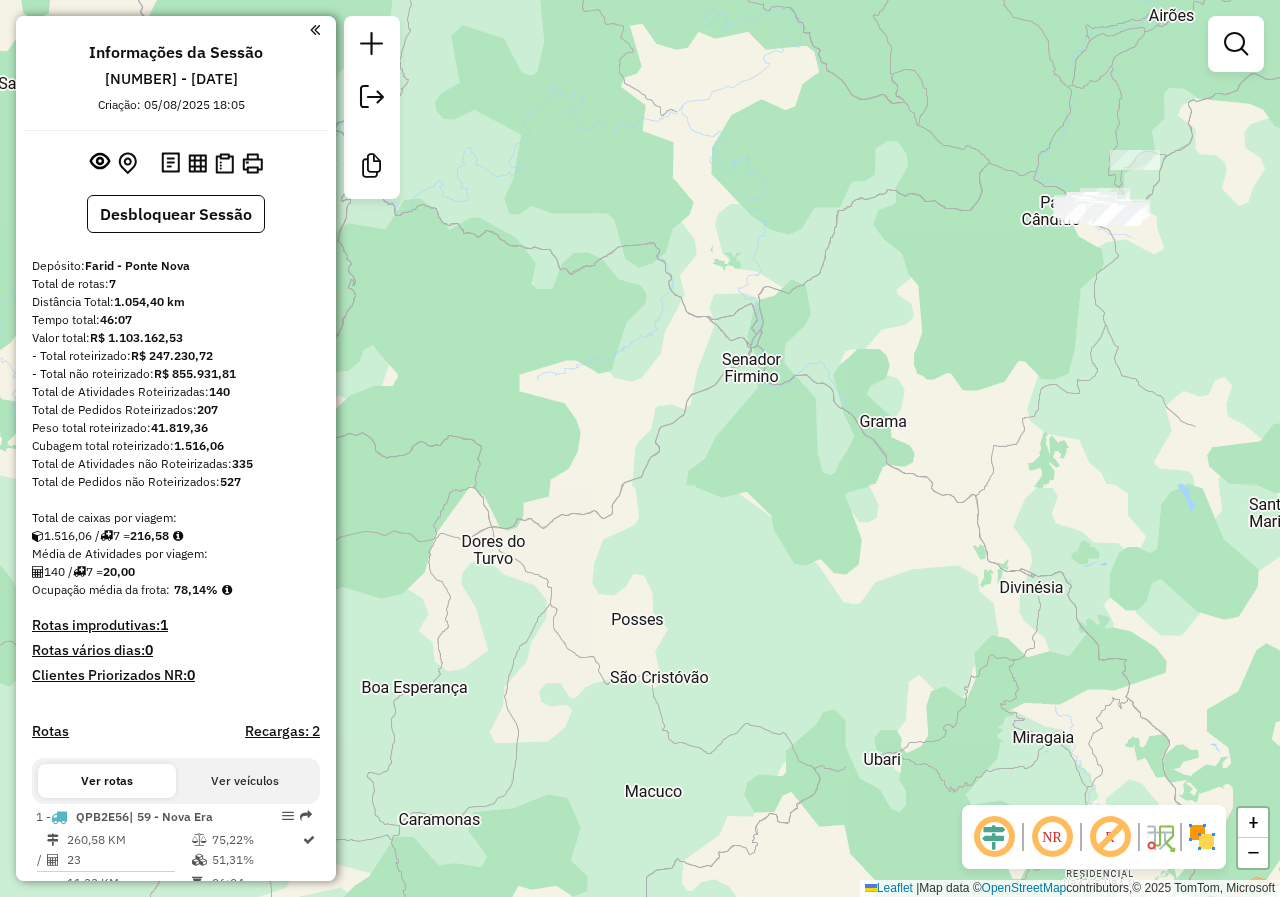 drag, startPoint x: 780, startPoint y: 439, endPoint x: 646, endPoint y: 580, distance: 194.51735 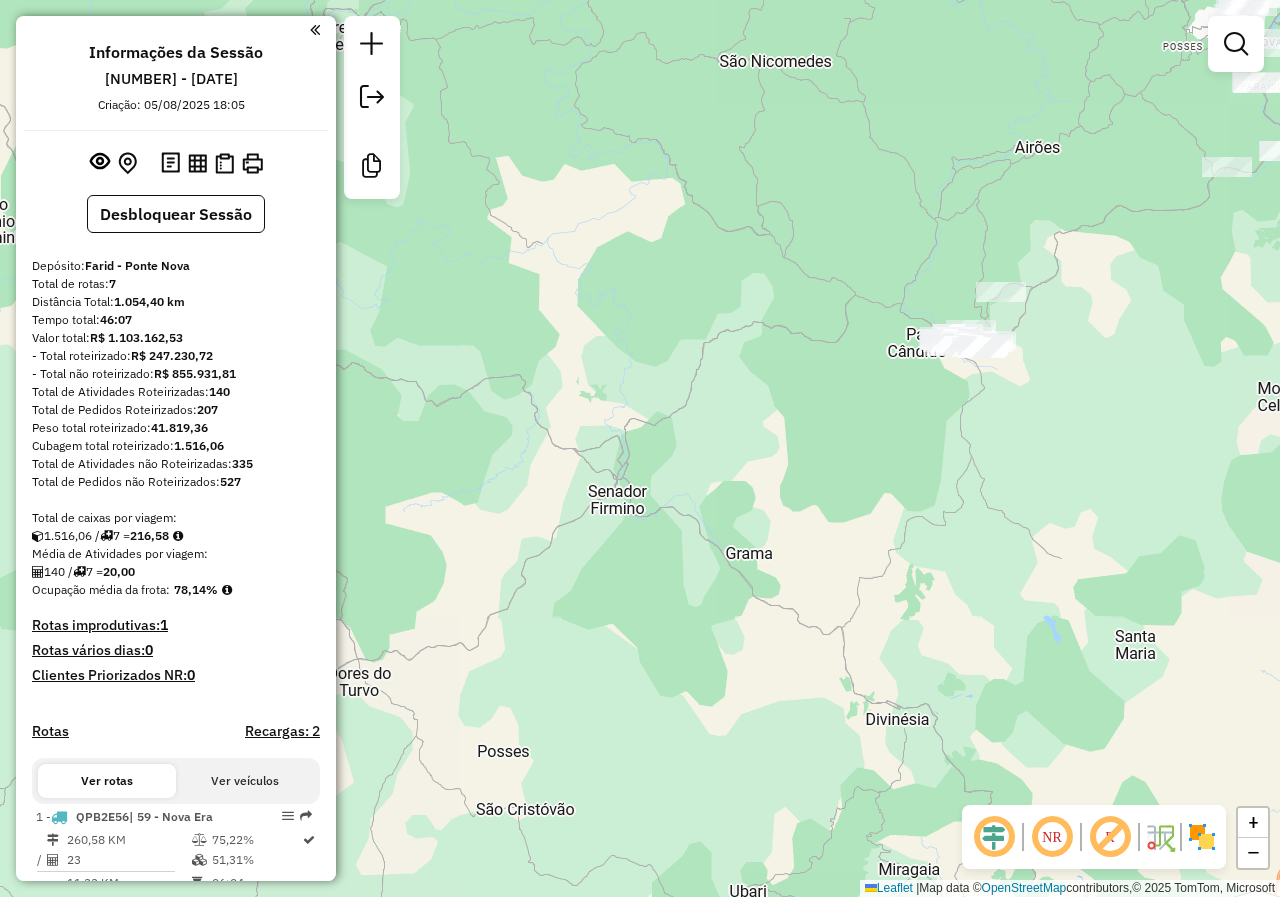 drag, startPoint x: 876, startPoint y: 467, endPoint x: 737, endPoint y: 560, distance: 167.24234 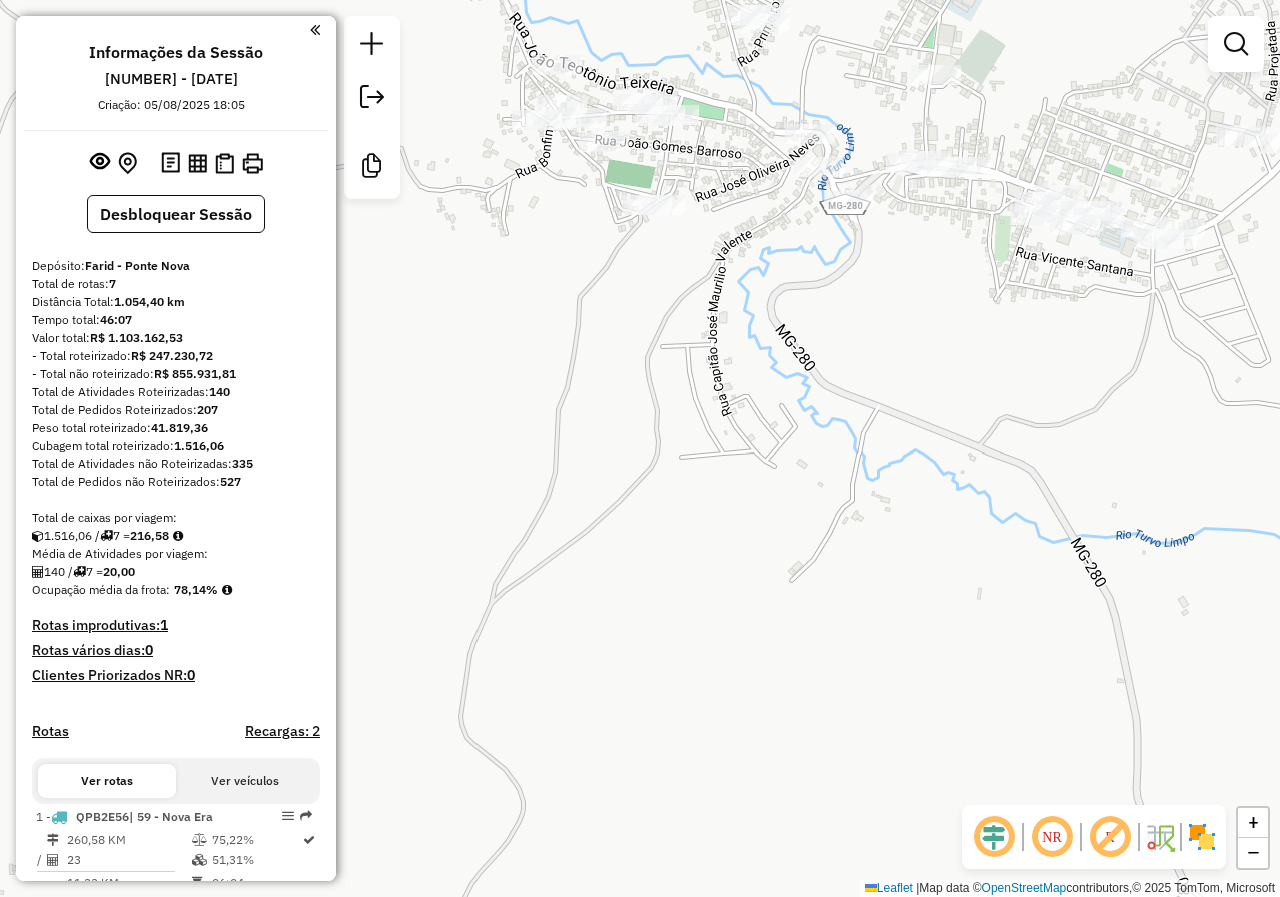drag, startPoint x: 871, startPoint y: 344, endPoint x: 893, endPoint y: 499, distance: 156.55351 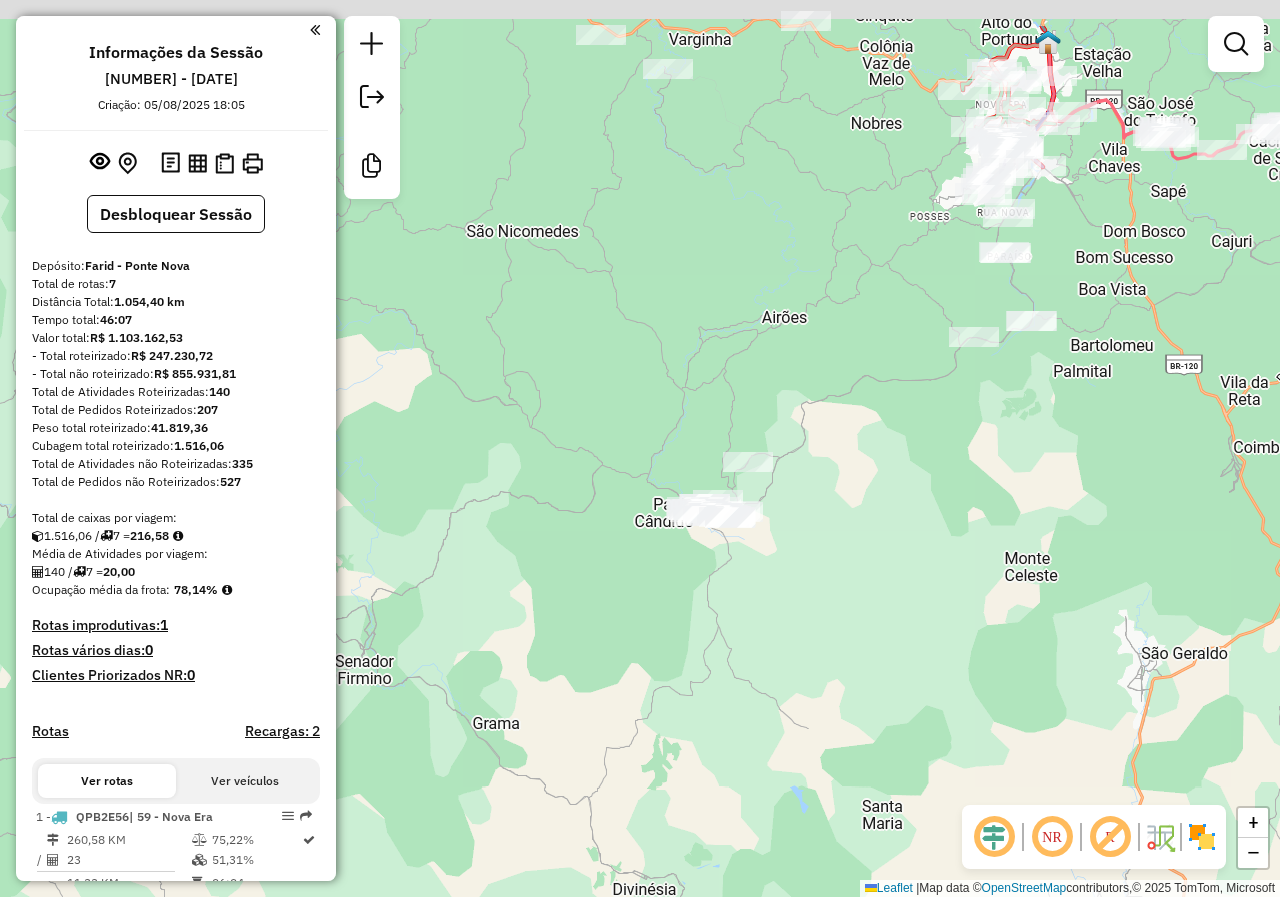 drag, startPoint x: 716, startPoint y: 520, endPoint x: 711, endPoint y: 583, distance: 63.1981 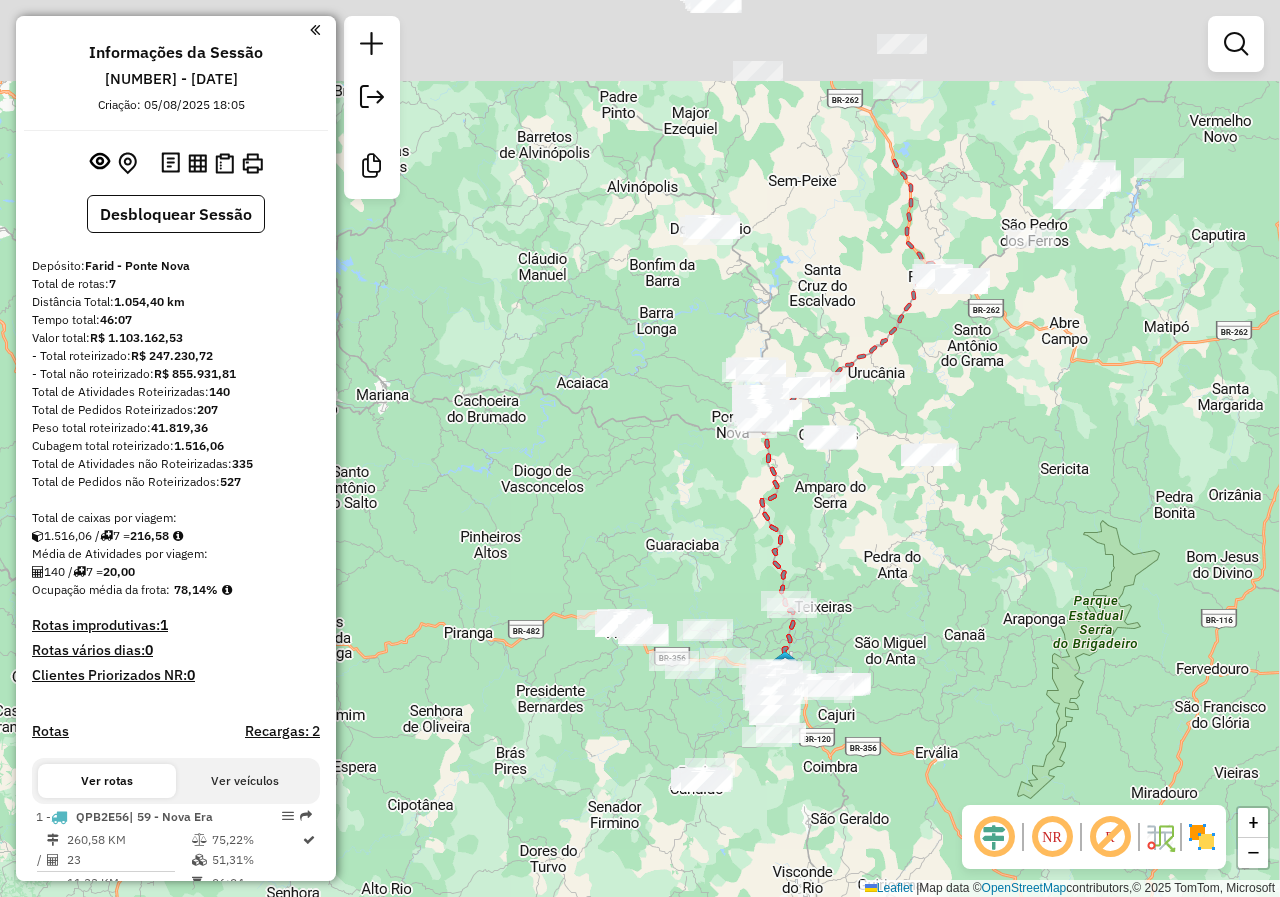 drag, startPoint x: 960, startPoint y: 510, endPoint x: 960, endPoint y: 601, distance: 91 